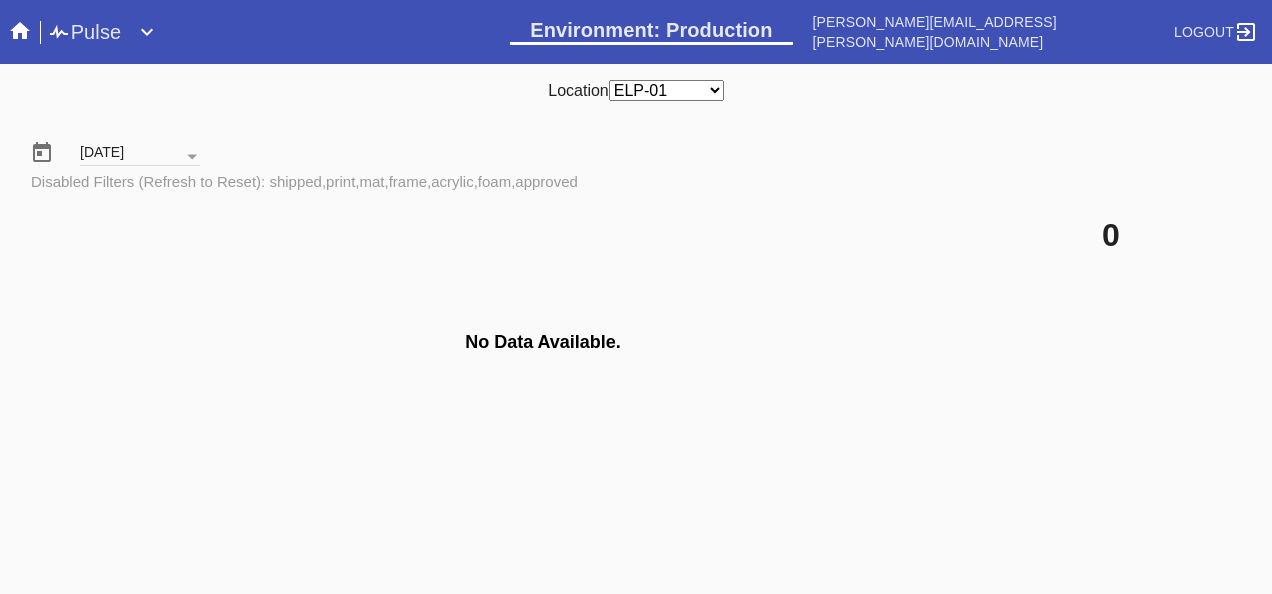 scroll, scrollTop: 0, scrollLeft: 0, axis: both 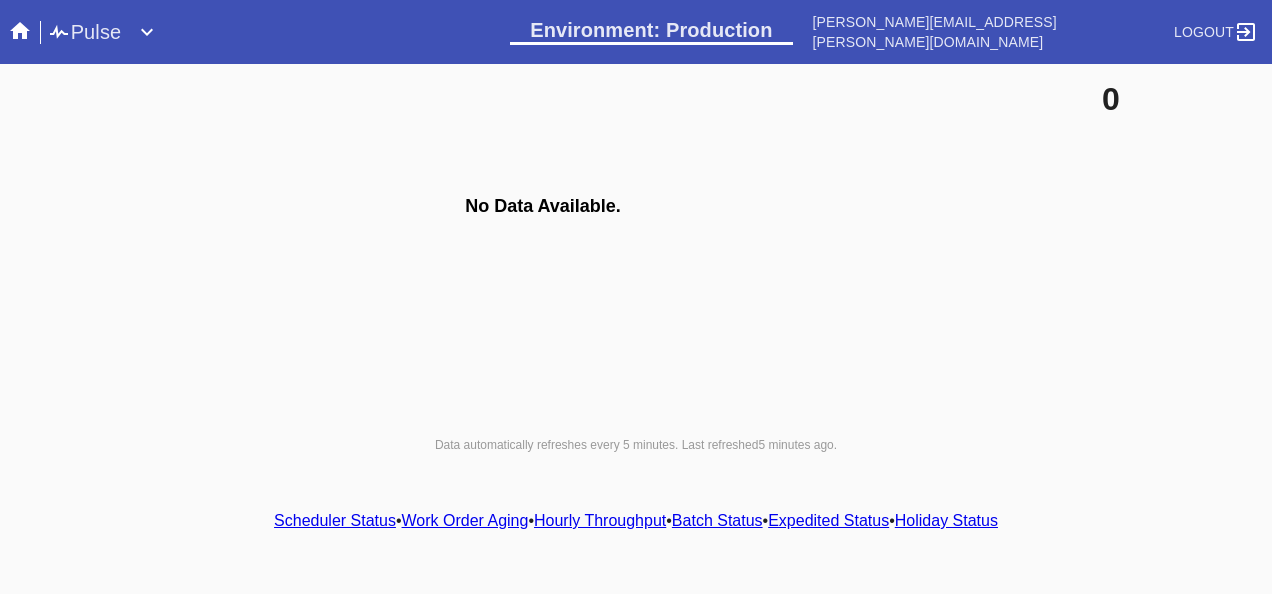 drag, startPoint x: 233, startPoint y: 311, endPoint x: 250, endPoint y: 199, distance: 113.28283 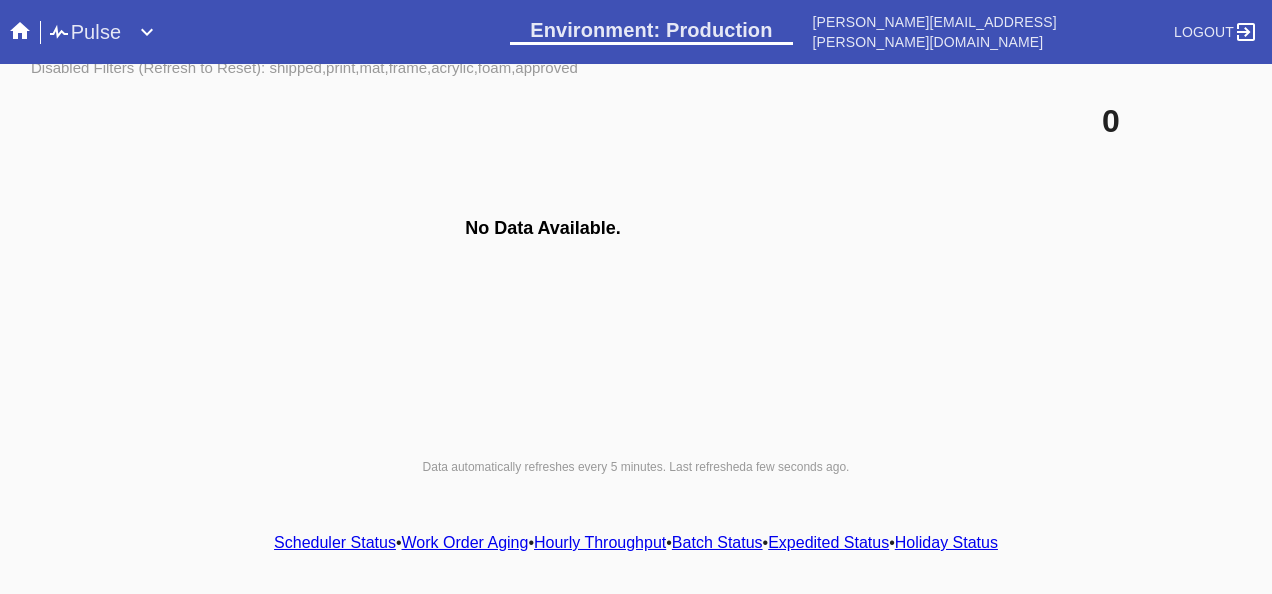 scroll, scrollTop: 140, scrollLeft: 0, axis: vertical 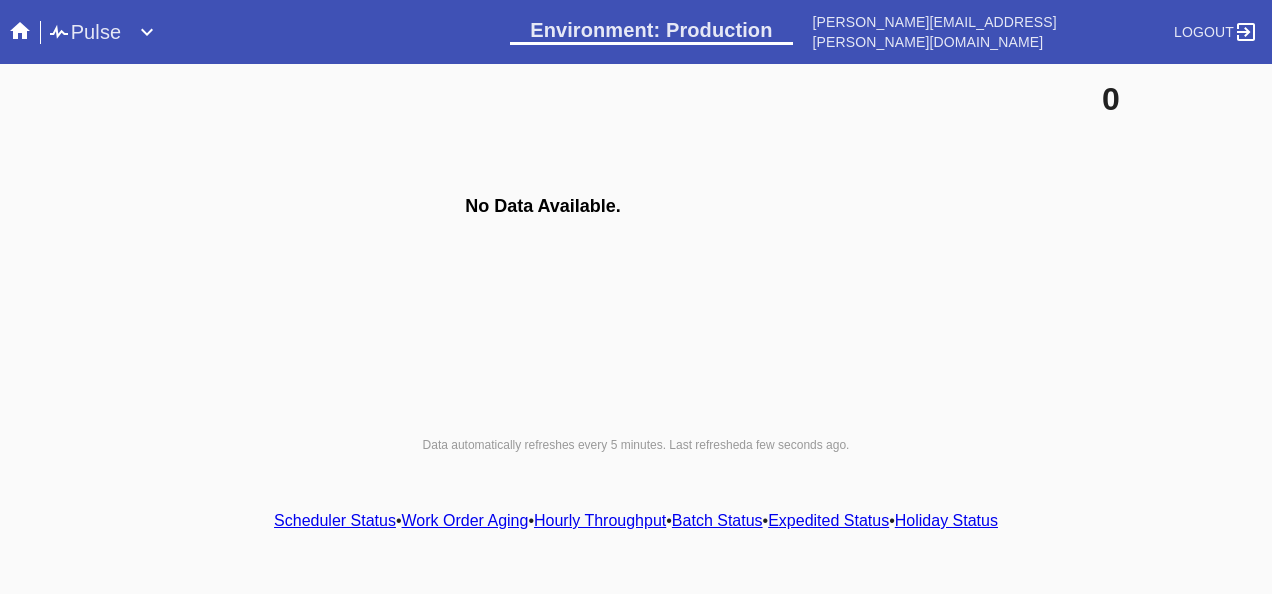 click on "Scheduler Status" at bounding box center [335, 520] 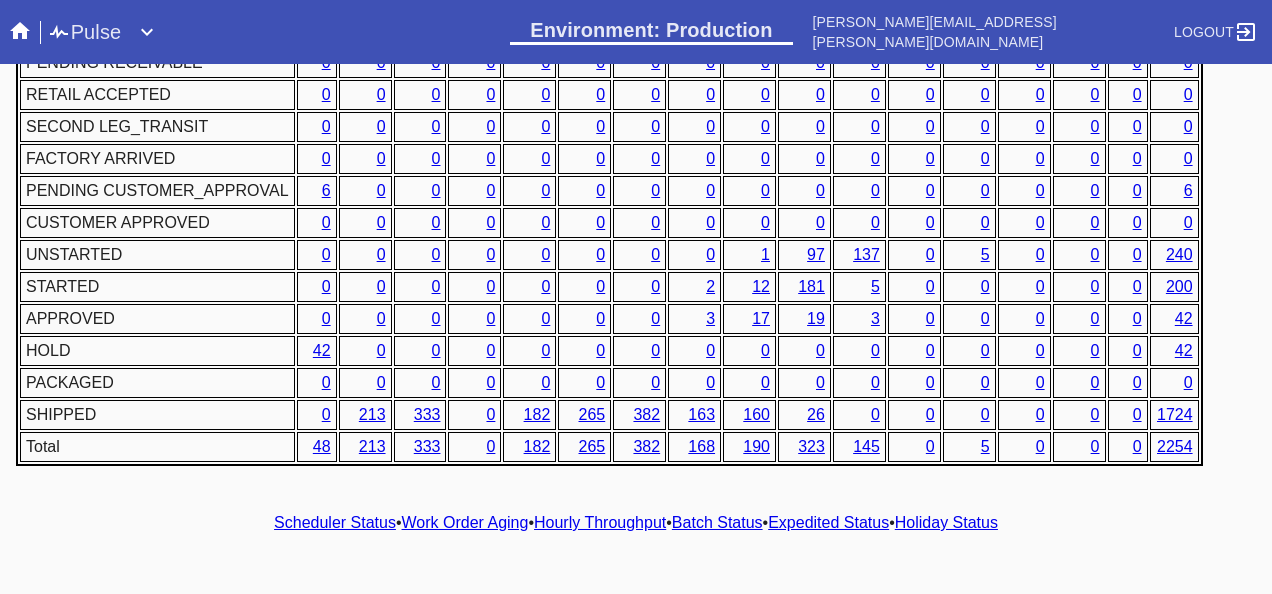 scroll, scrollTop: 1076, scrollLeft: 0, axis: vertical 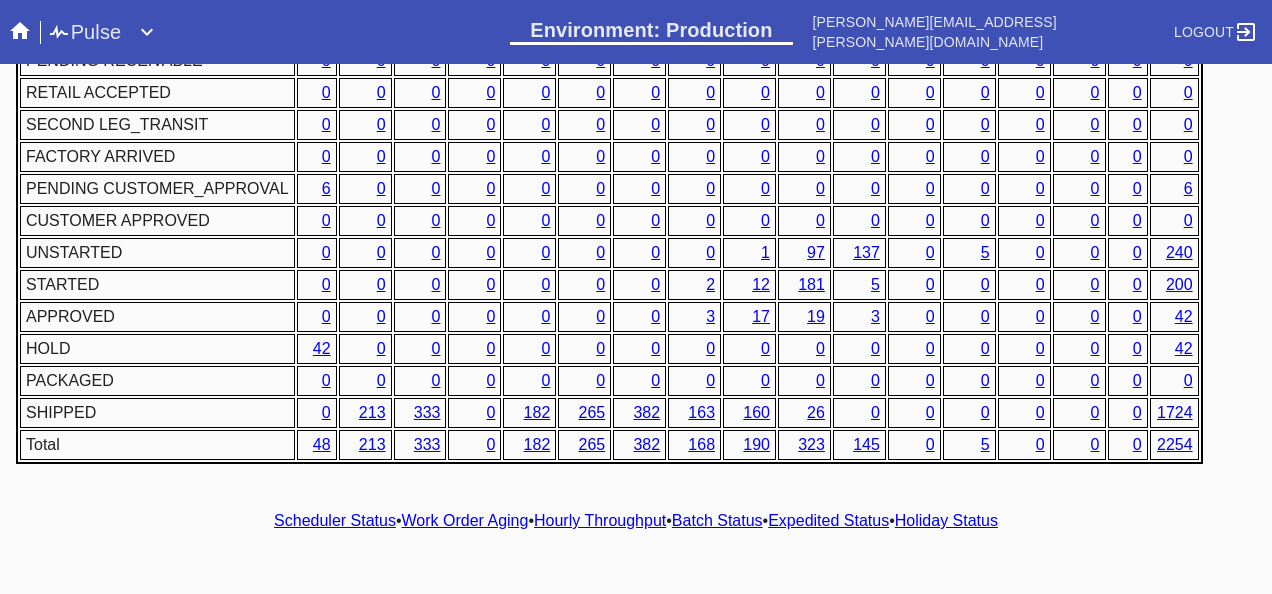 click on "Hourly Throughput" at bounding box center [600, 520] 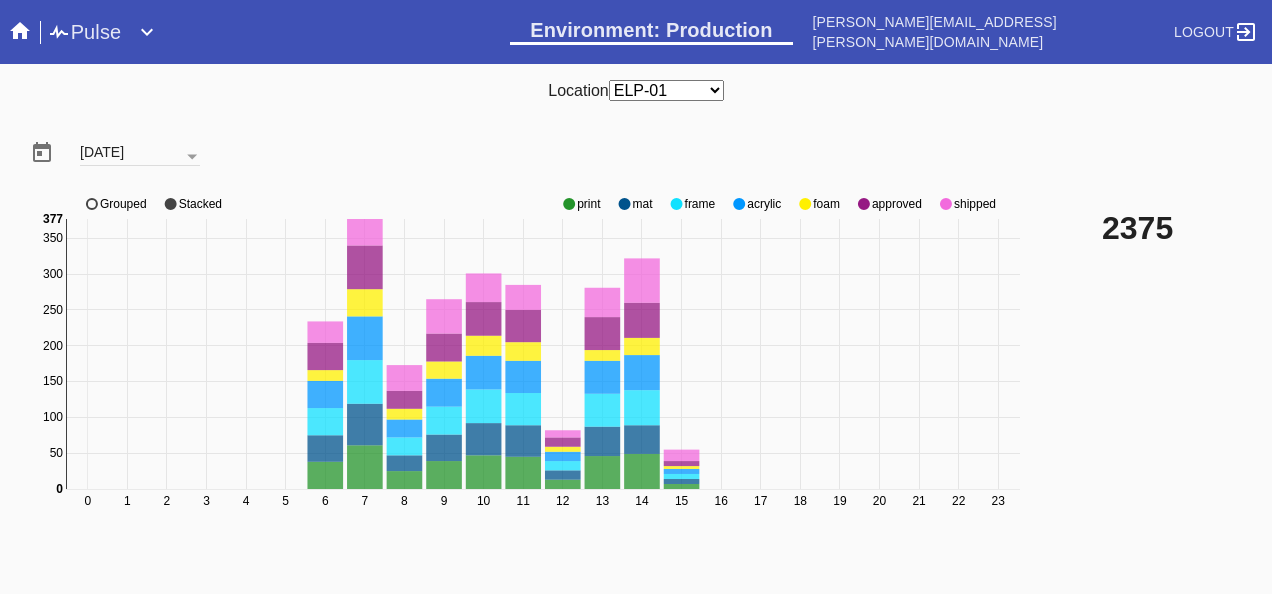 click 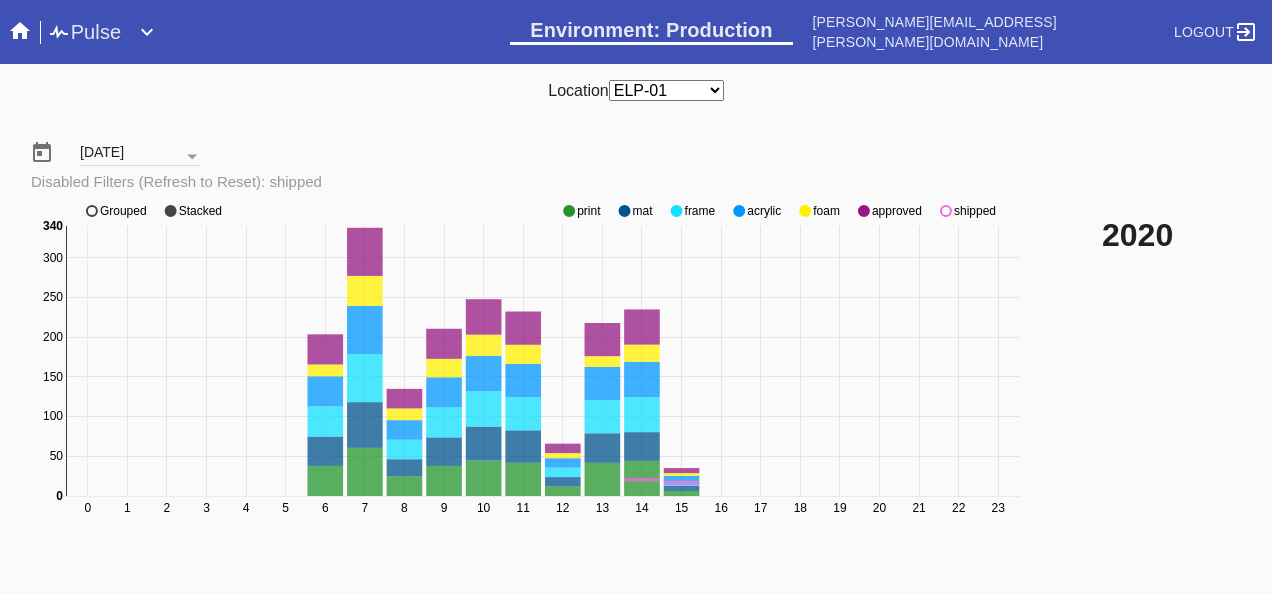click 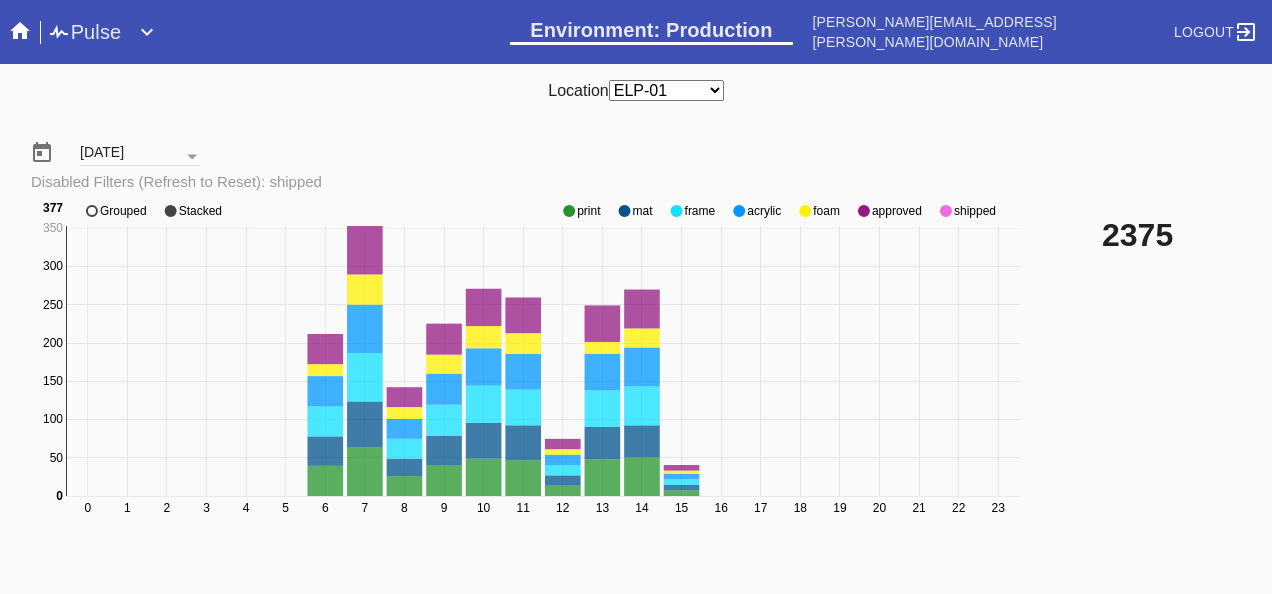 click 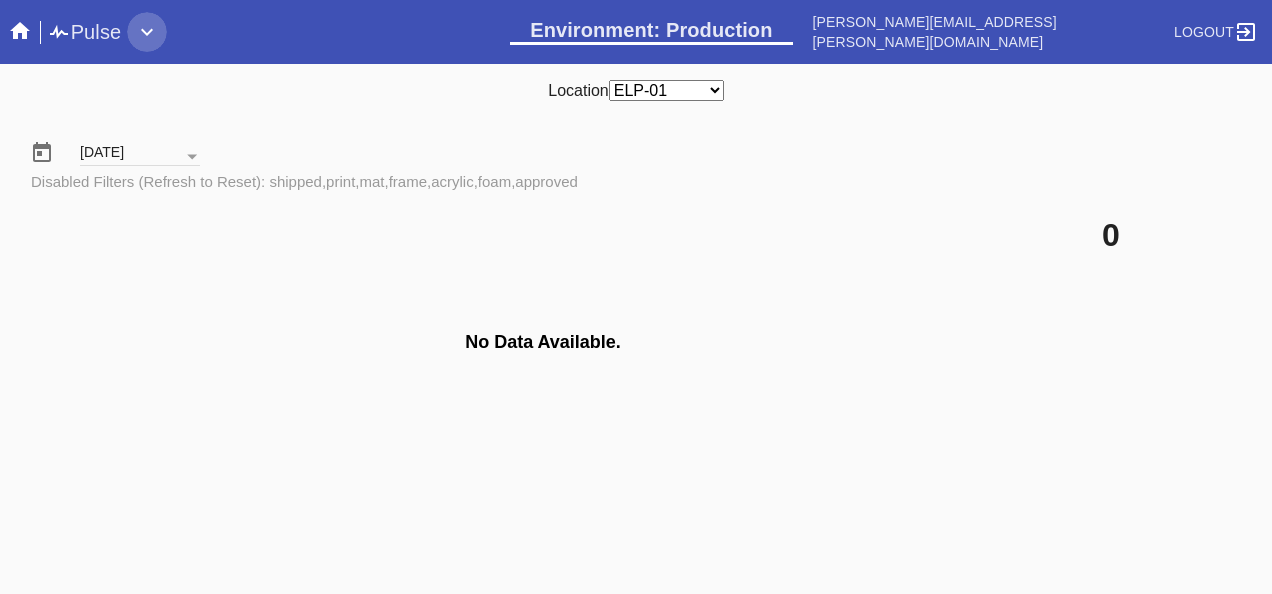 click 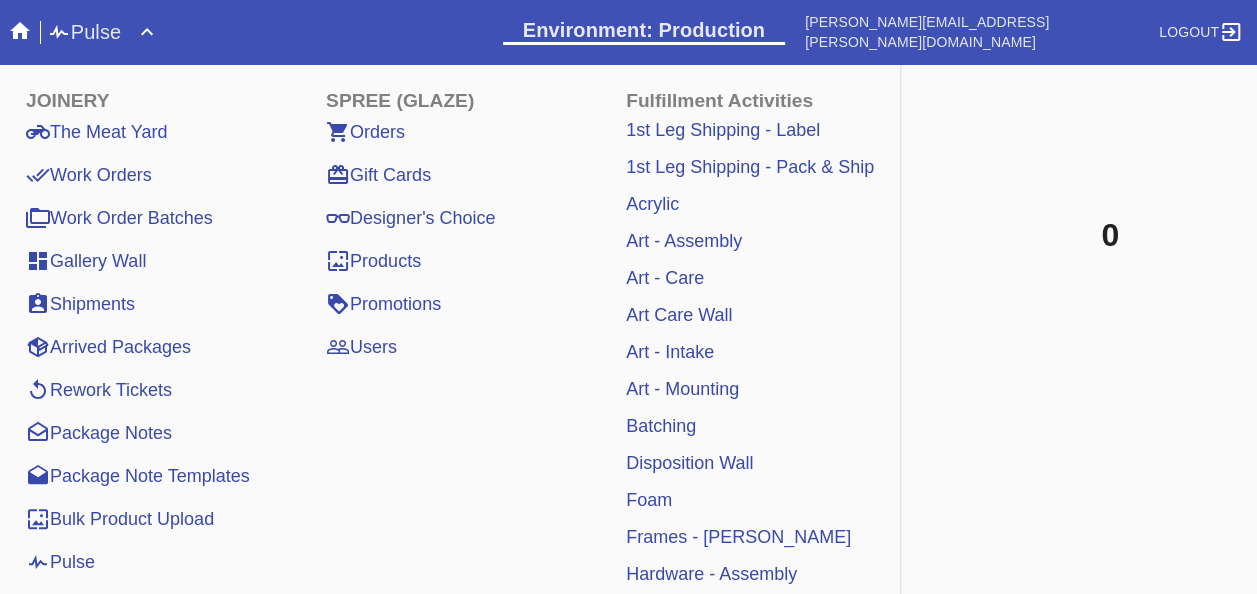 click on "No Data Available." 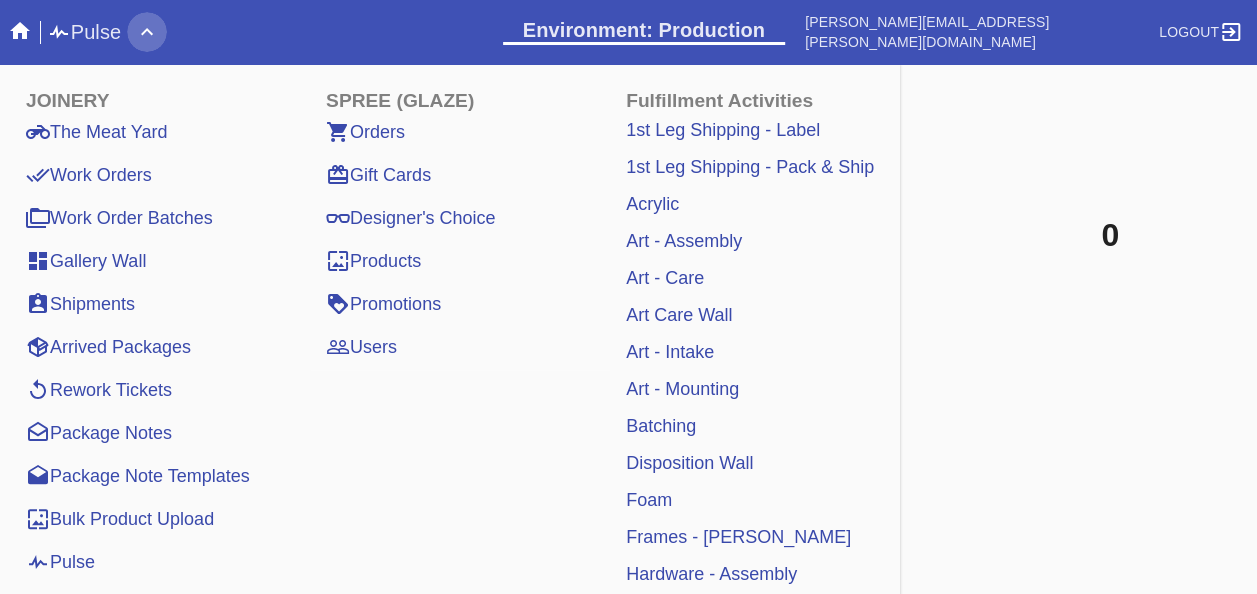 click 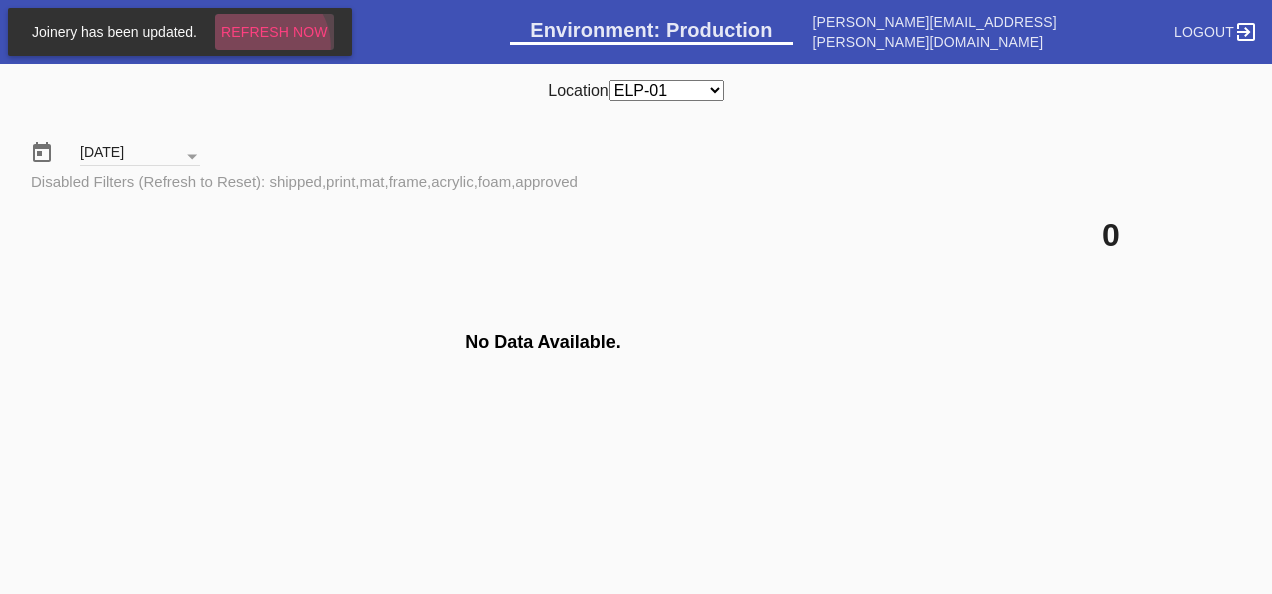 click on "Refresh Now" at bounding box center [274, 32] 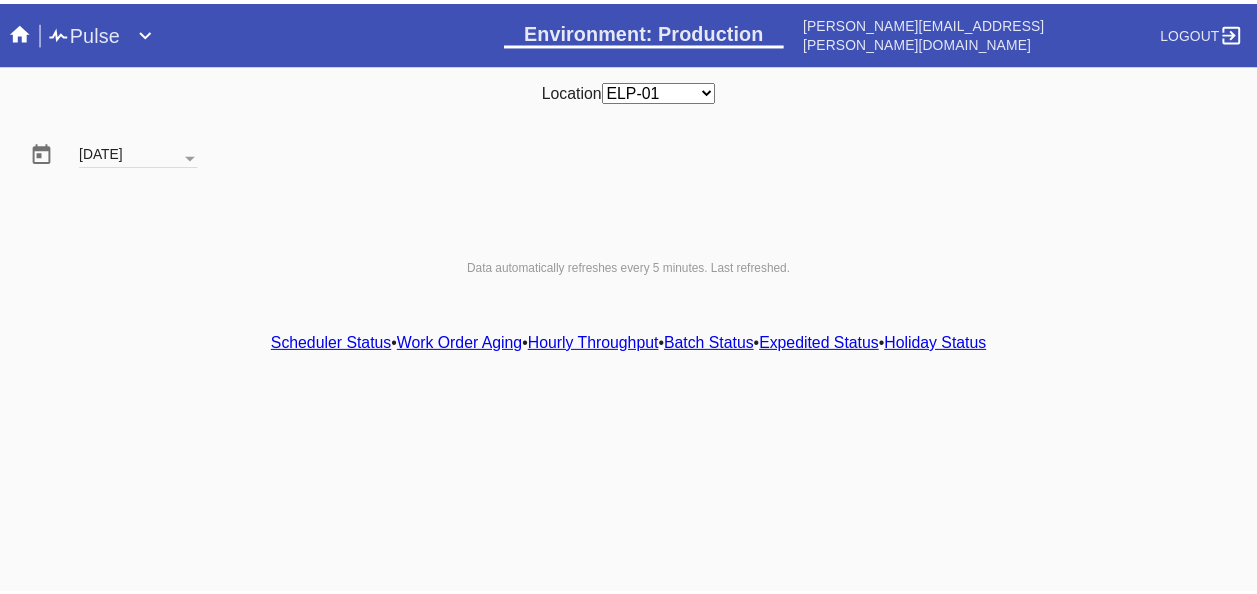 scroll, scrollTop: 0, scrollLeft: 0, axis: both 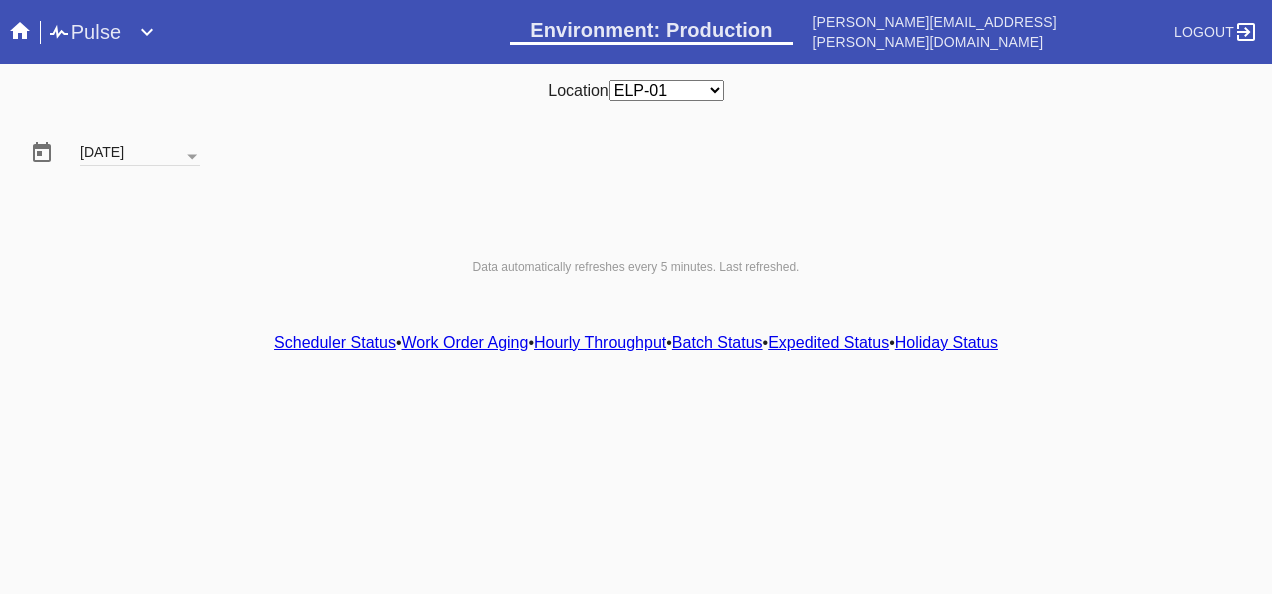 click 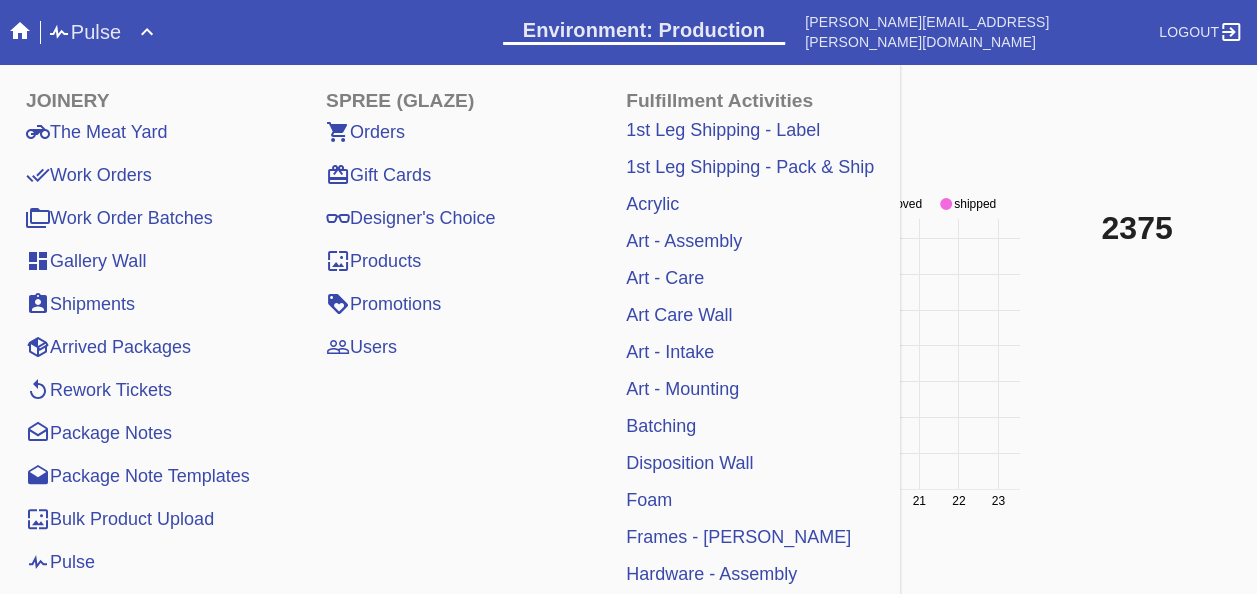 scroll, scrollTop: 100, scrollLeft: 0, axis: vertical 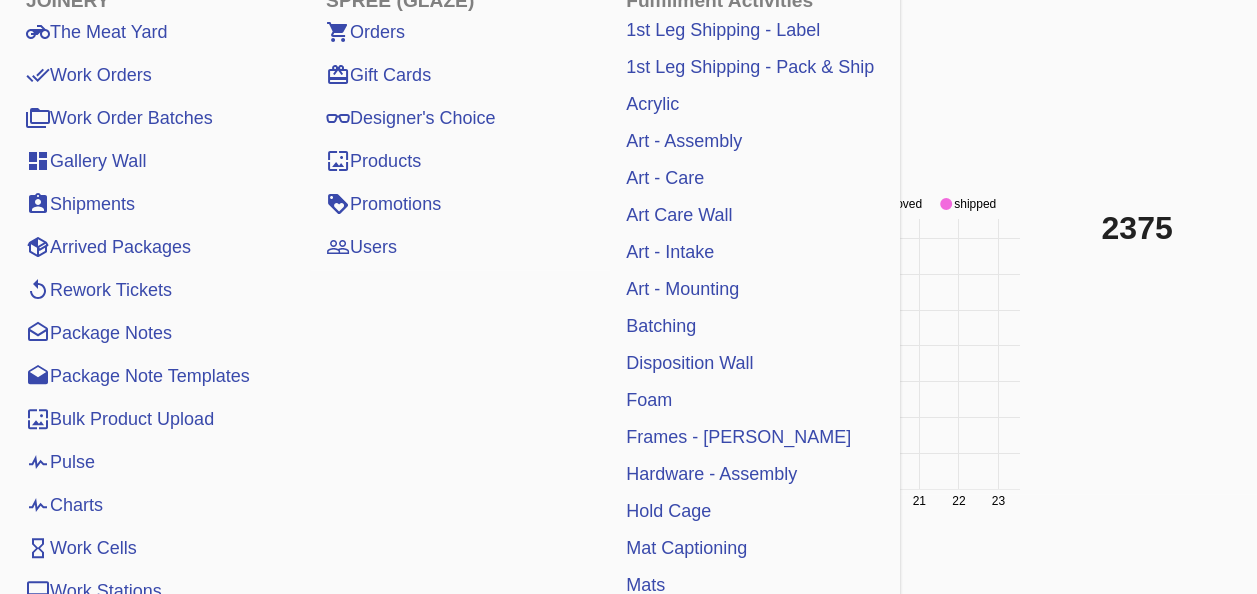 click on "Work Orders" at bounding box center [89, 75] 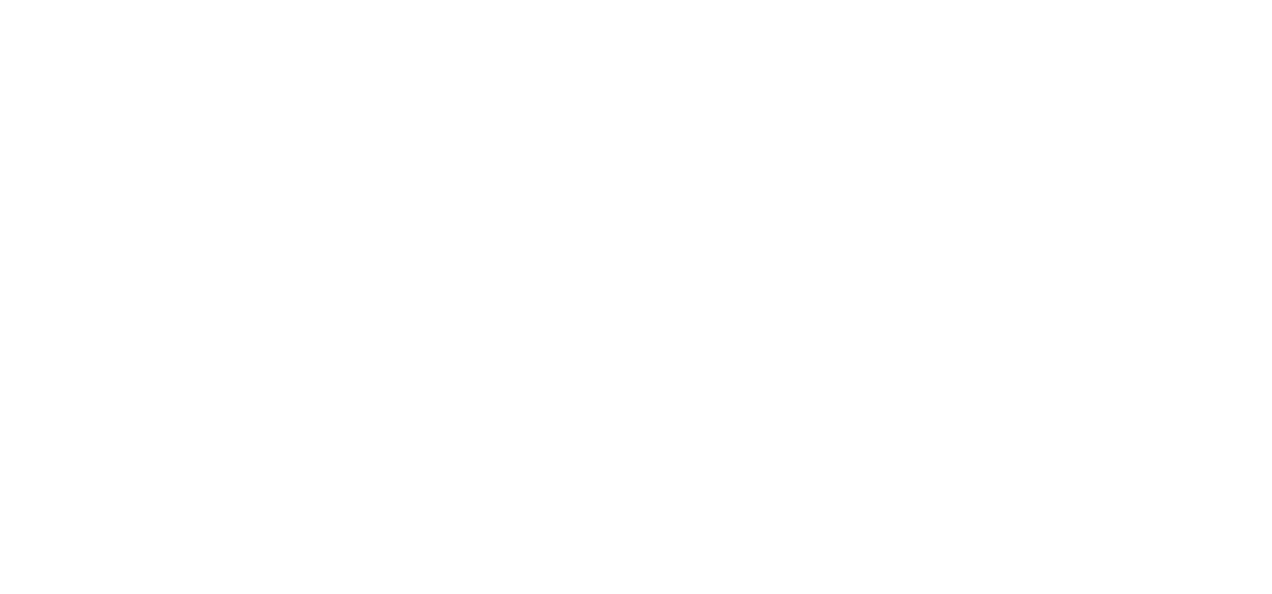 scroll, scrollTop: 0, scrollLeft: 0, axis: both 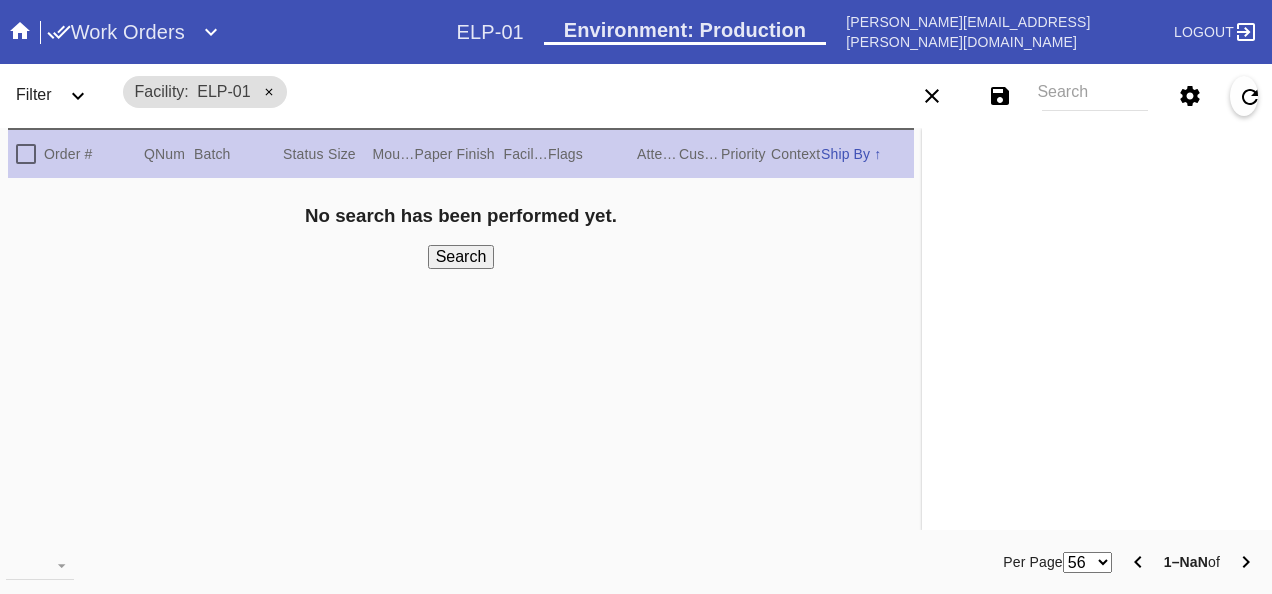click 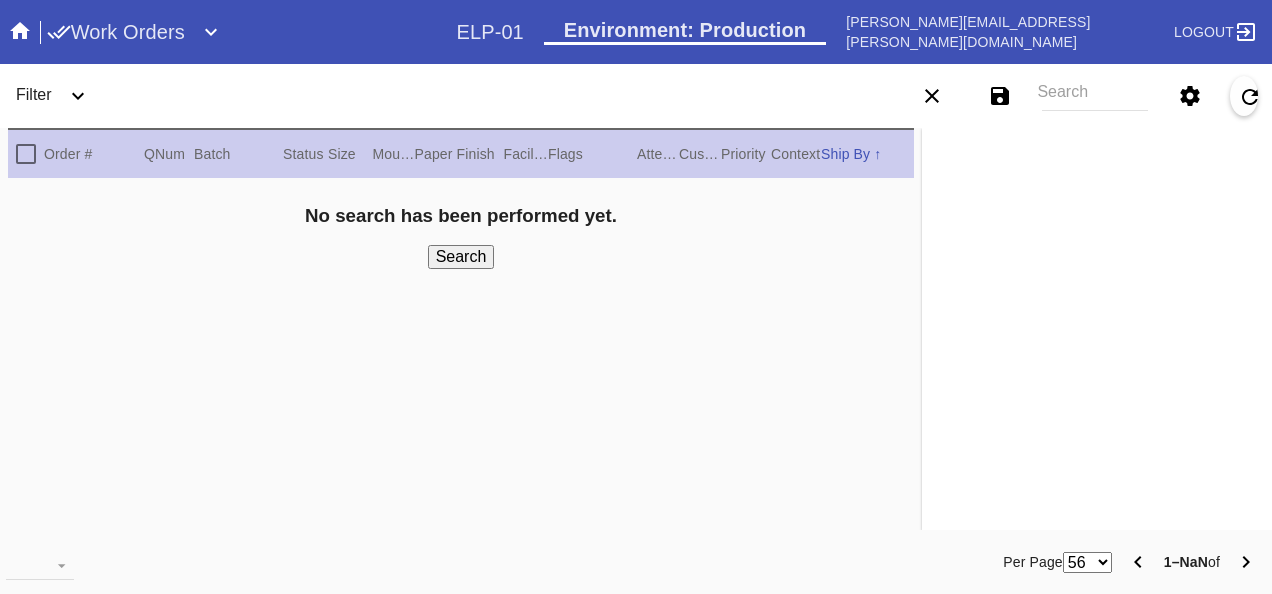 click 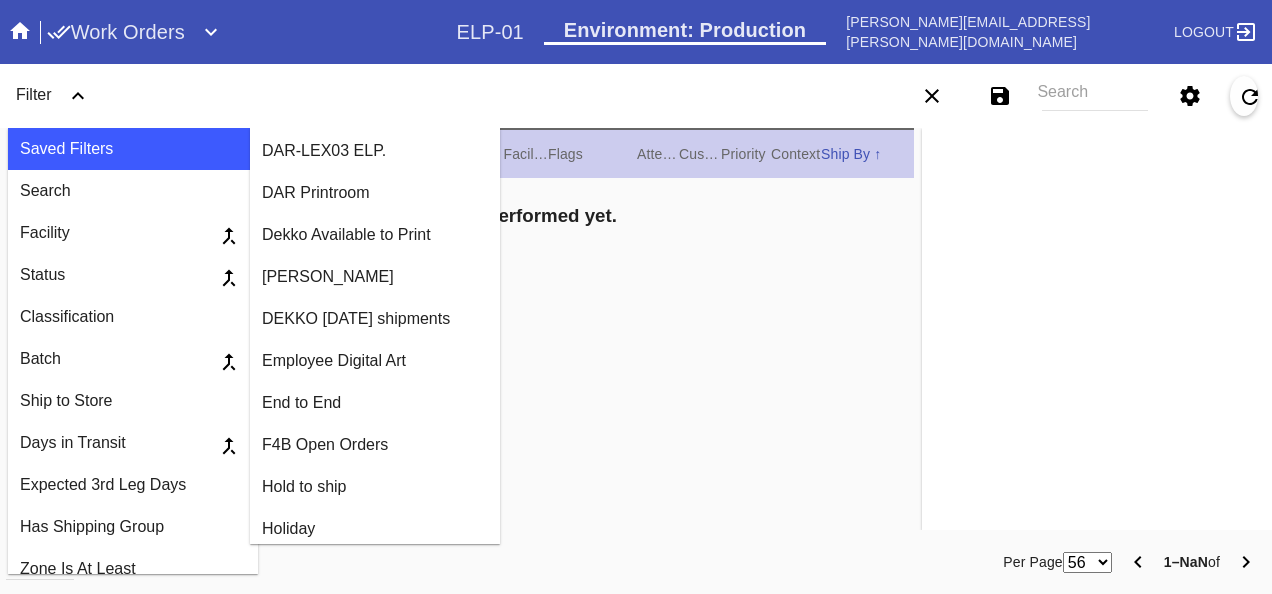 scroll, scrollTop: 600, scrollLeft: 0, axis: vertical 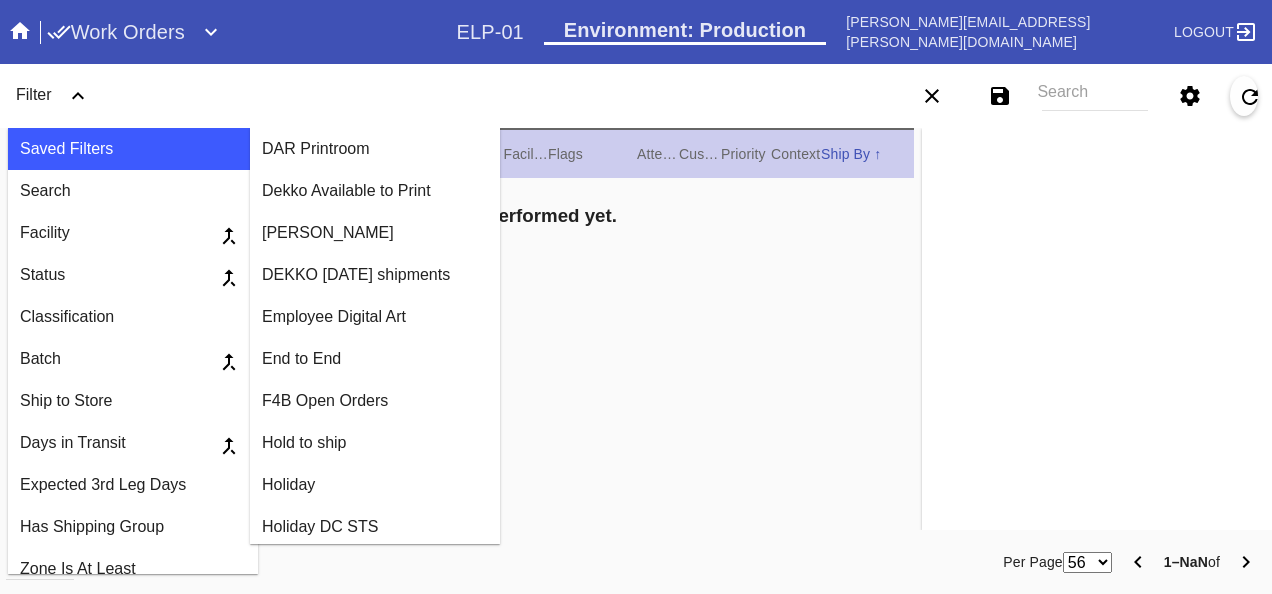 click on "DEKKO today's shipments" at bounding box center [375, 275] 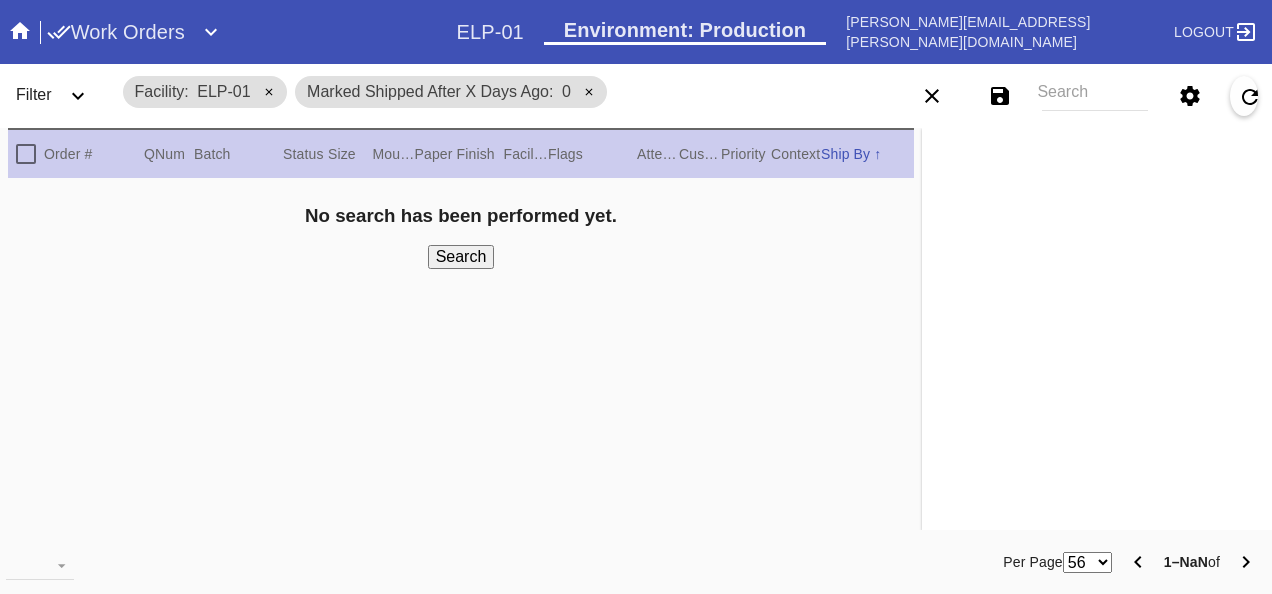 click on "Search" at bounding box center [461, 257] 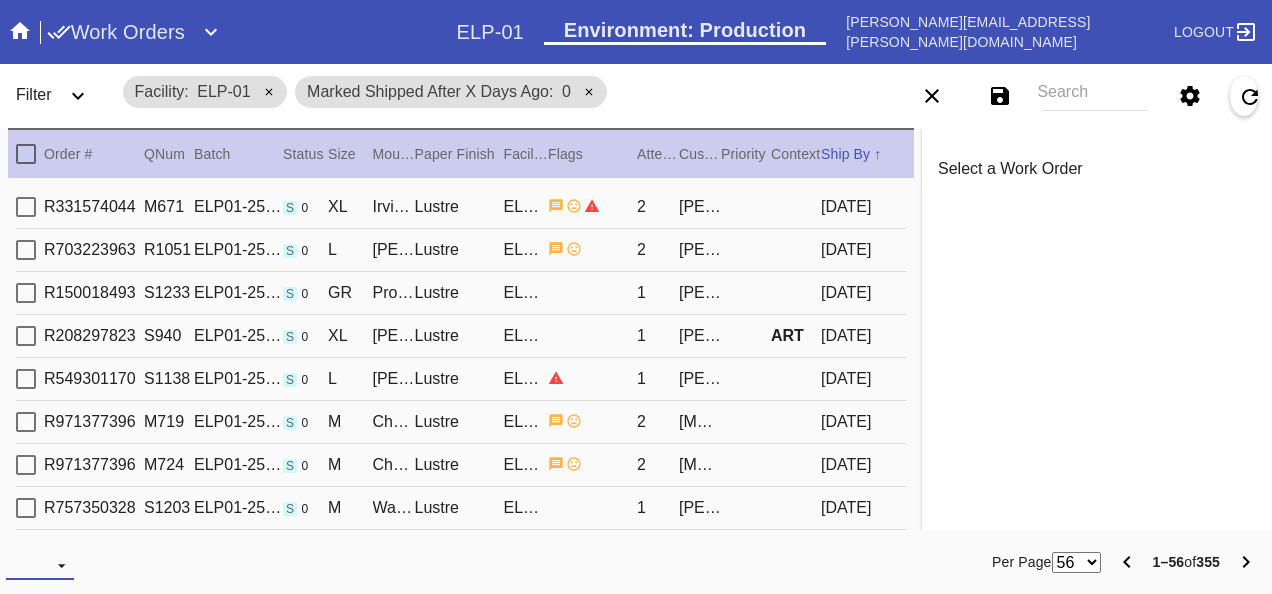 click on "Download... Export All Pages Print Work Orders Frame Labels Frame Labels v2 Mat Labels Moulding Plate Labels Acrylic Labels Foam Labels Foam Data Story Pockets Mini Story Pockets OMGA Data GUNNAR Data FastCAM Data" at bounding box center [40, 565] 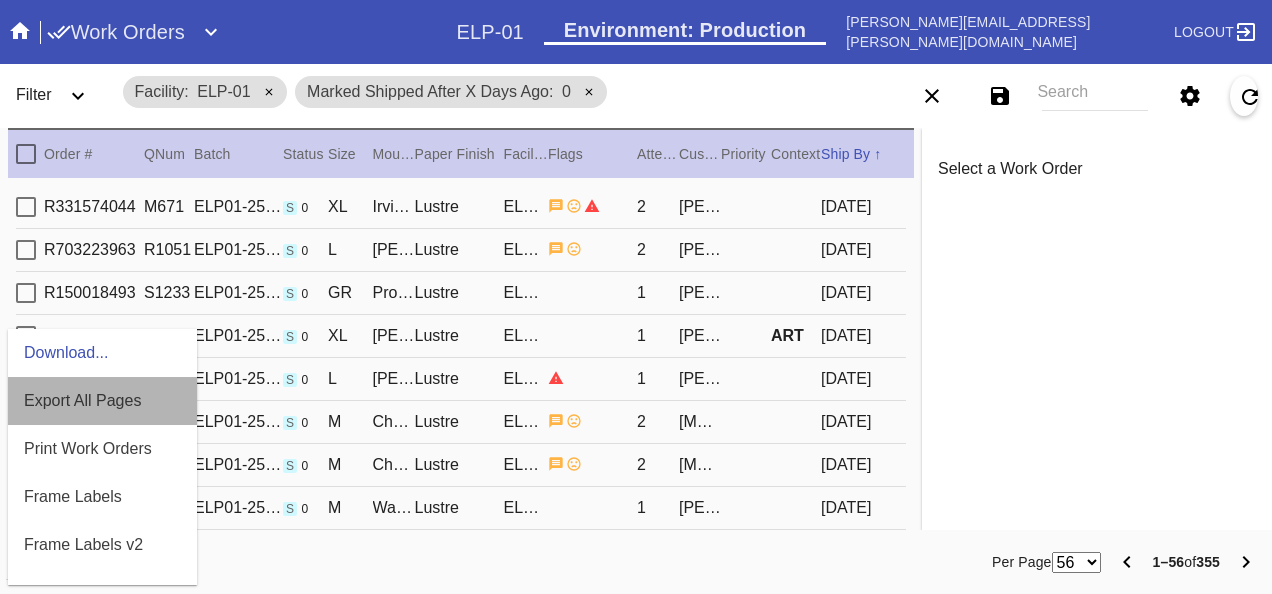 click on "Export All Pages" at bounding box center [82, 400] 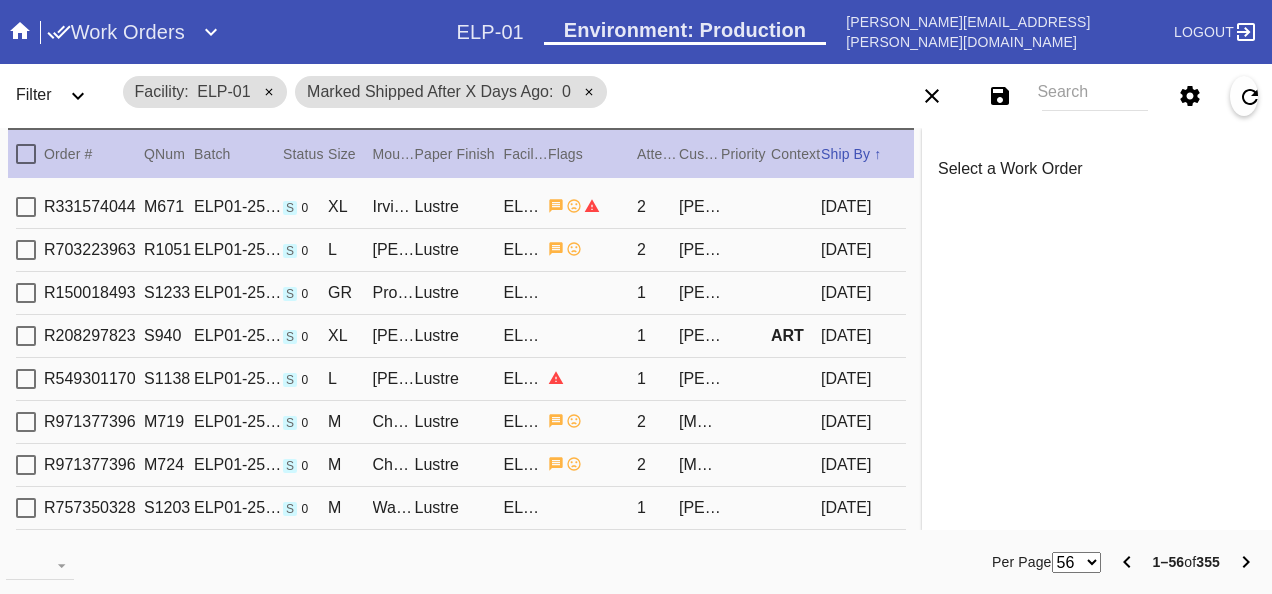 click on "Facility
ELP-01
Marked Shipped After X Days Ago
0" at bounding box center [483, 92] 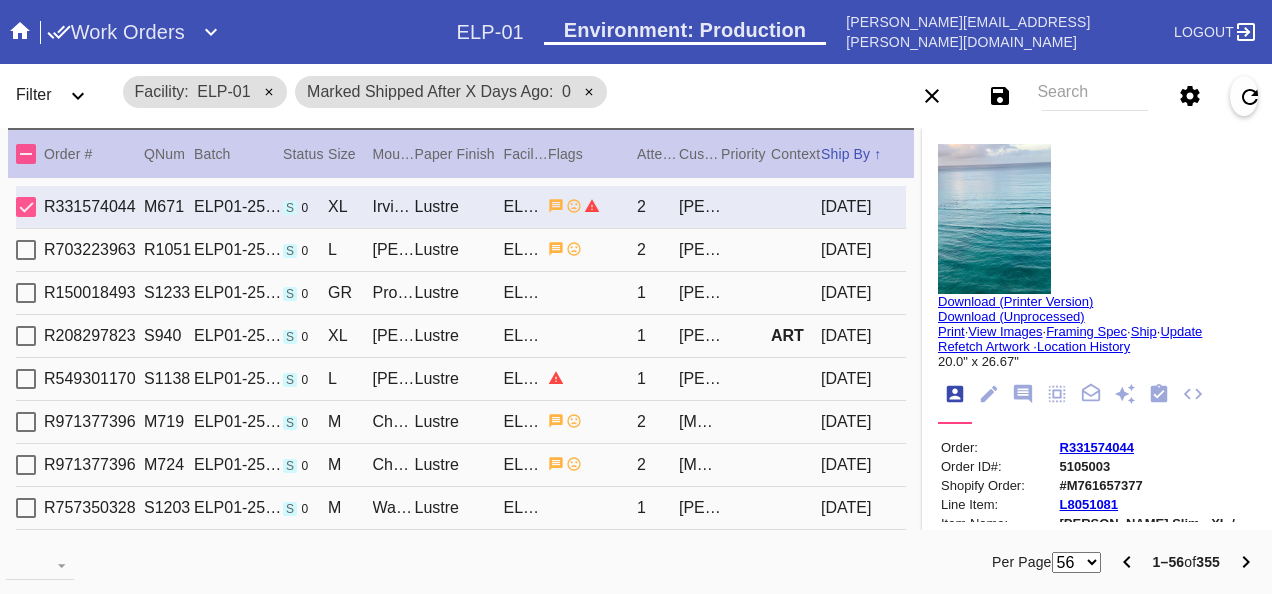 click on "R331574044" at bounding box center (1097, 447) 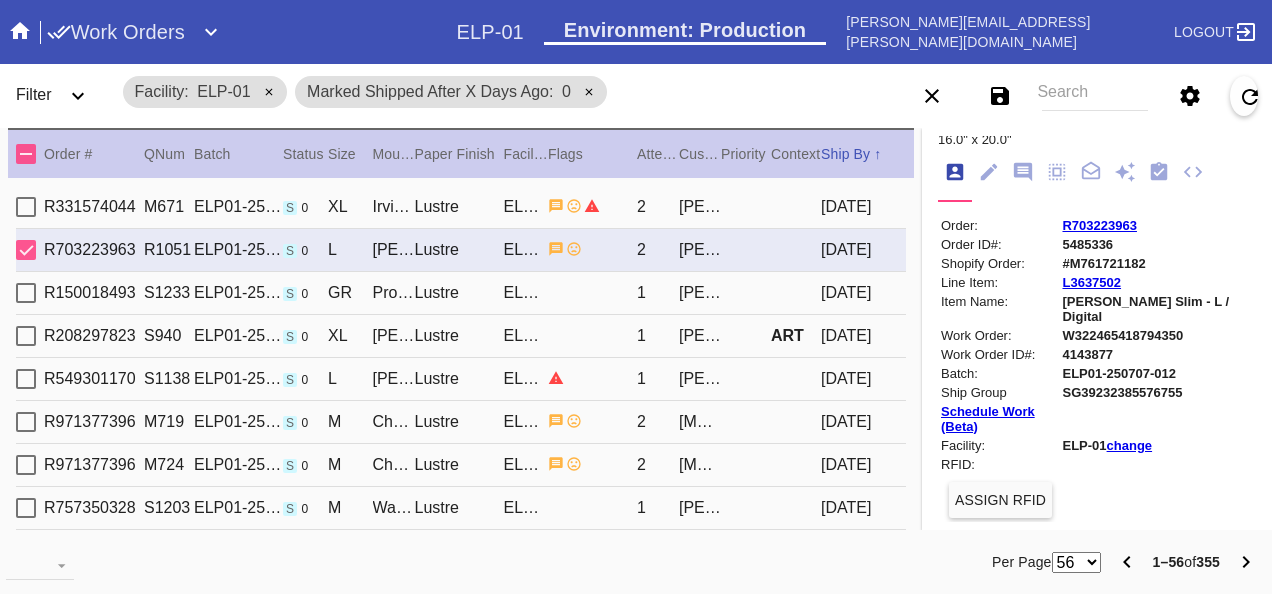scroll, scrollTop: 0, scrollLeft: 0, axis: both 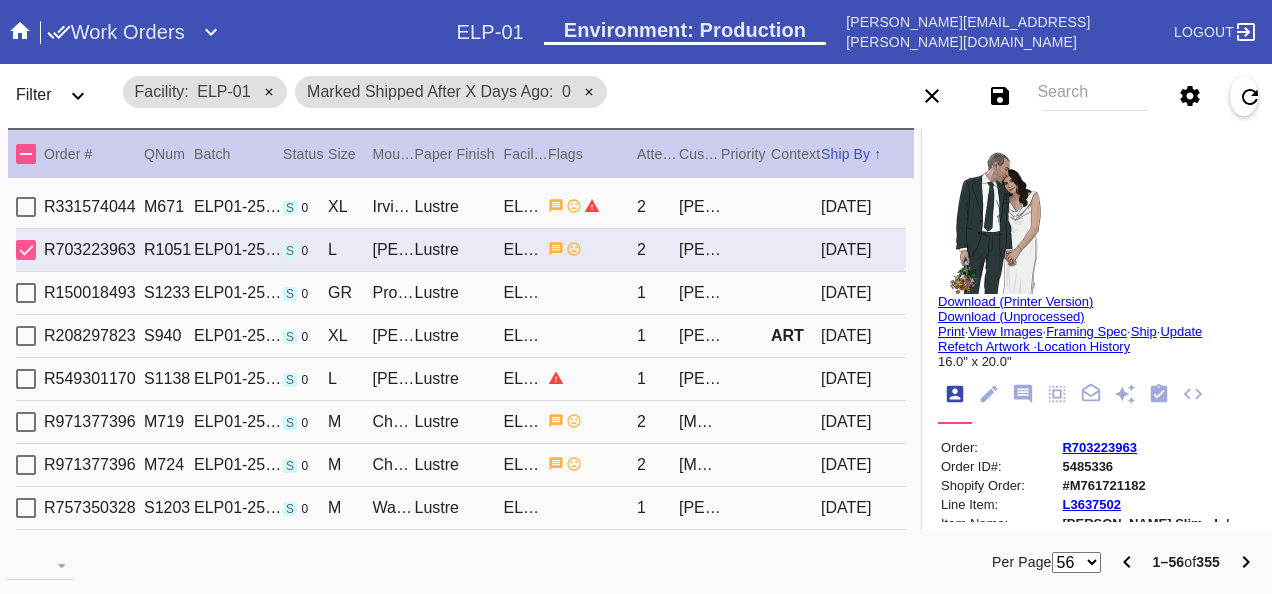 click on "R703223963" at bounding box center [1099, 447] 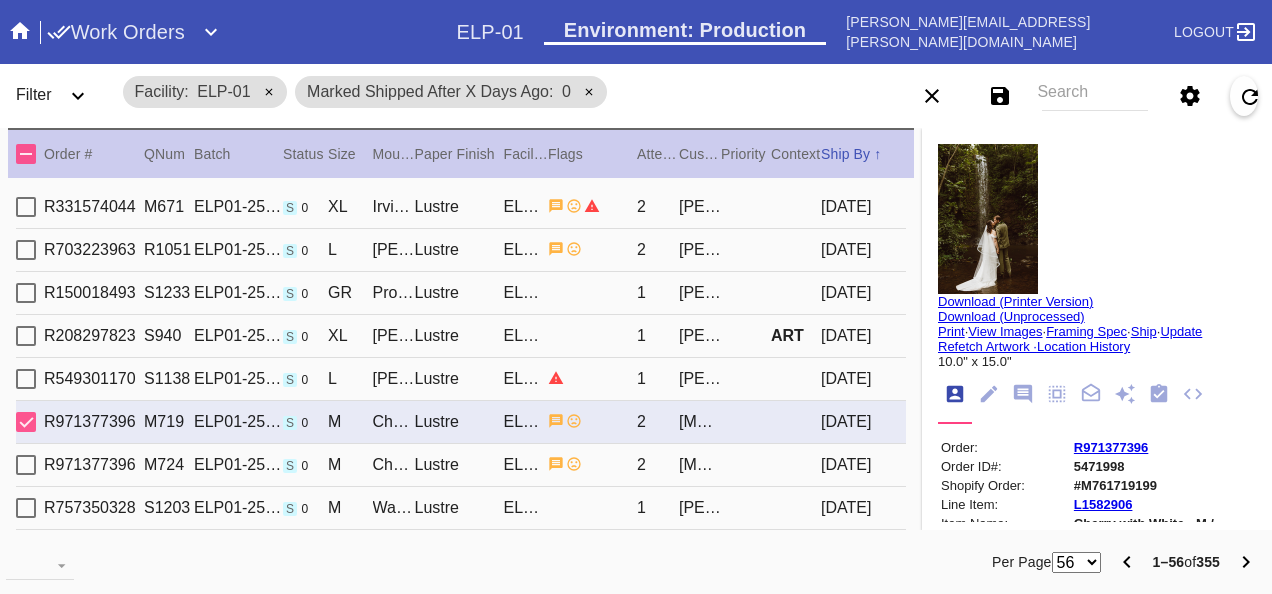 click on "Order: R971377396 Order ID#: 5471998 Shopify Order: #M761719199 Line Item: L1582906 Item Name: Cherry with White - M / Digital Work Order: W764730962051806 Work Order ID#: 4146628 Batch: ELP01-250707-012 Ship Group SG92221457790273 Schedule Work (Beta) Facility: ELP-01  change RFID:
Assign RFID" at bounding box center (1097, 593) 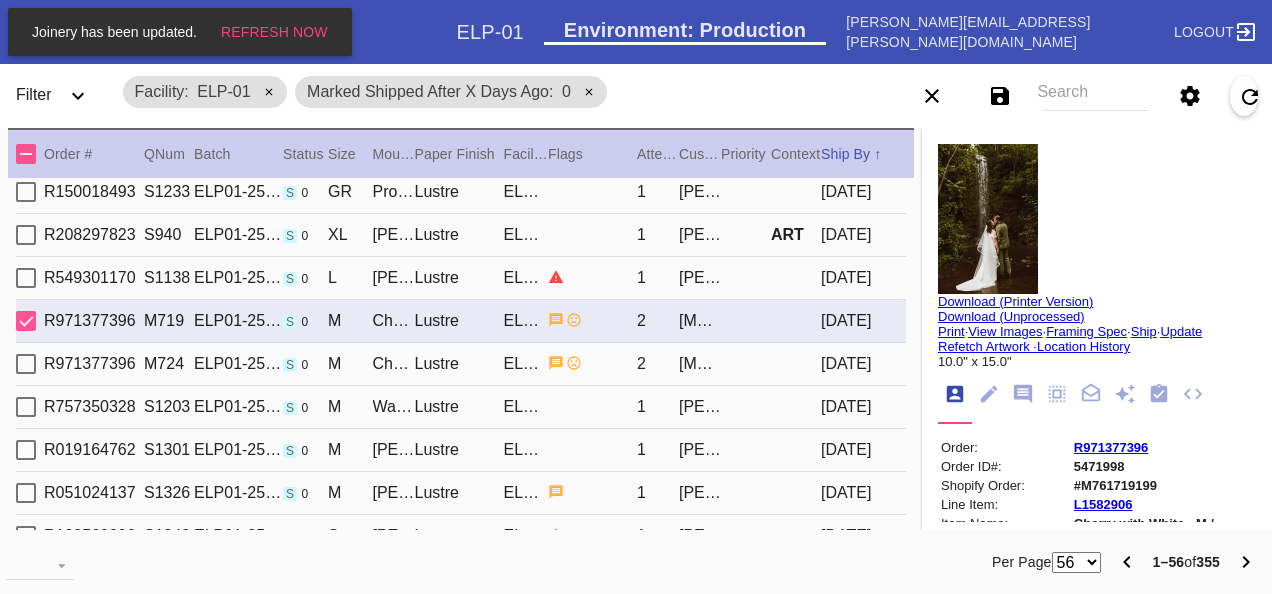 scroll, scrollTop: 200, scrollLeft: 0, axis: vertical 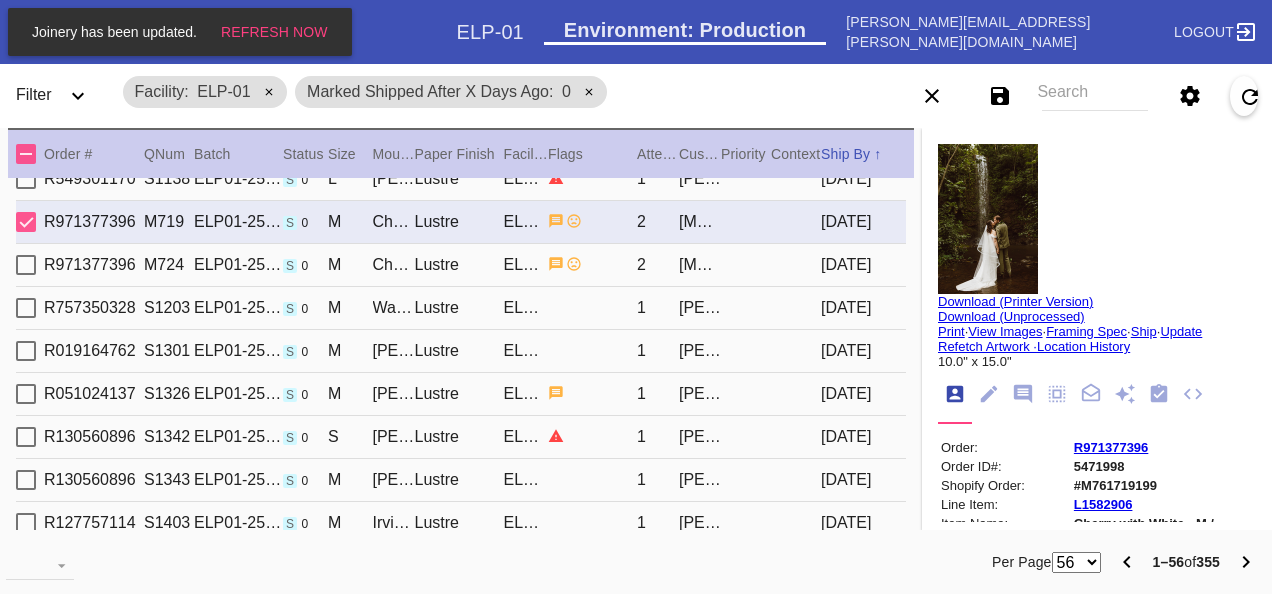 click at bounding box center [592, 264] 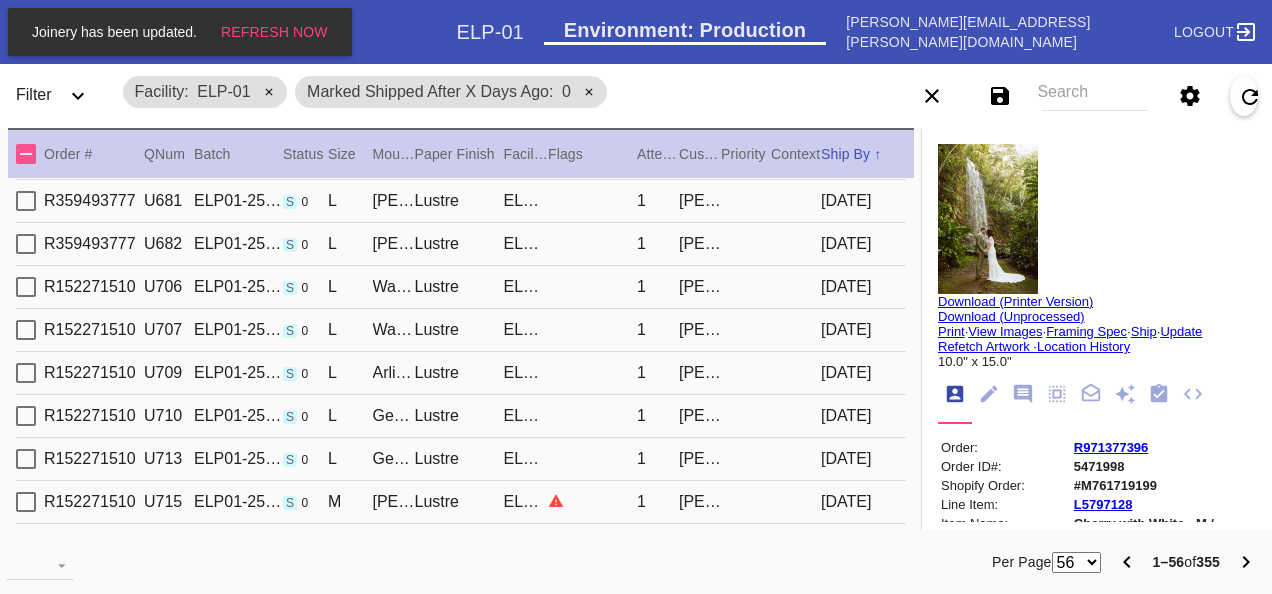 scroll, scrollTop: 1700, scrollLeft: 0, axis: vertical 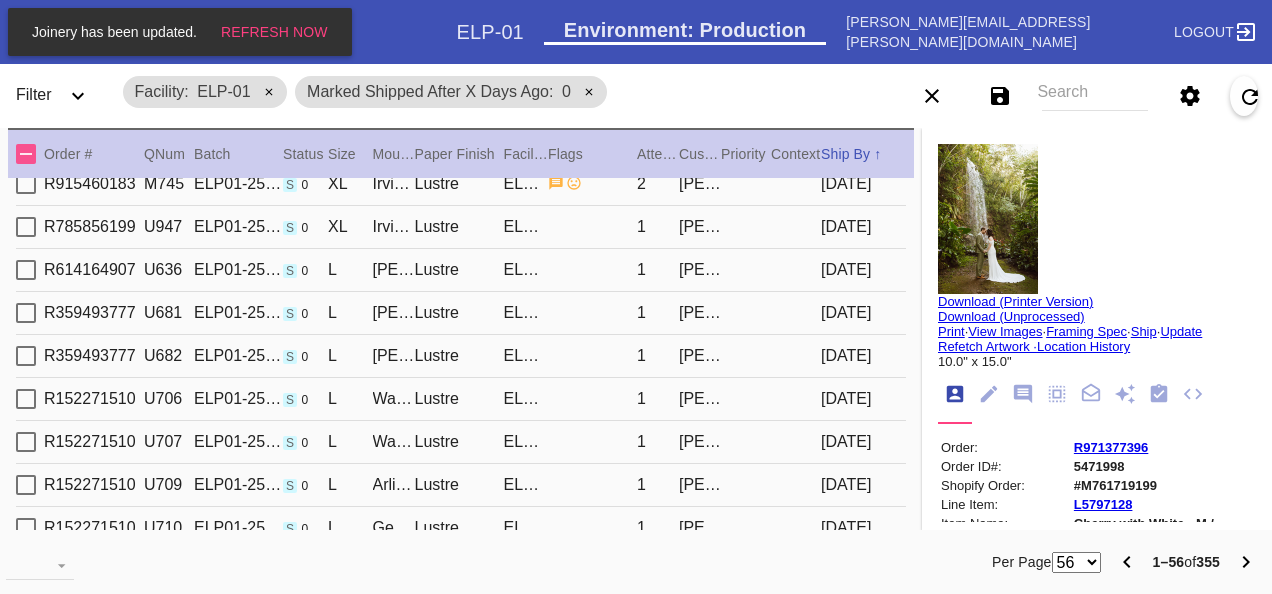 click at bounding box center (592, 183) 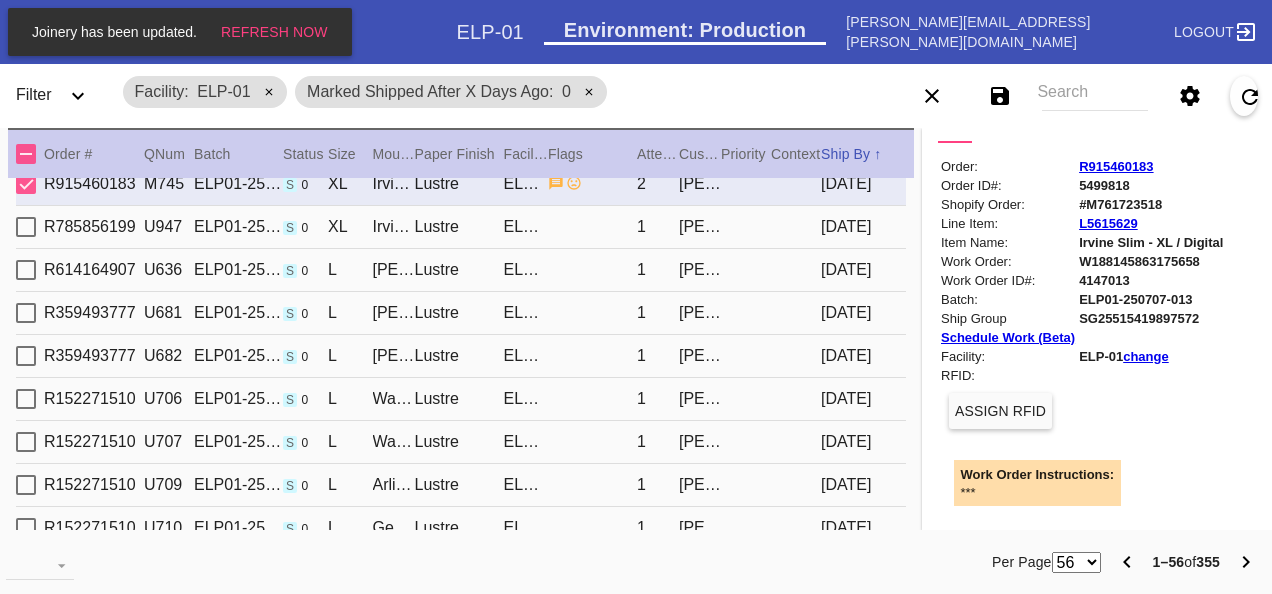 scroll, scrollTop: 200, scrollLeft: 0, axis: vertical 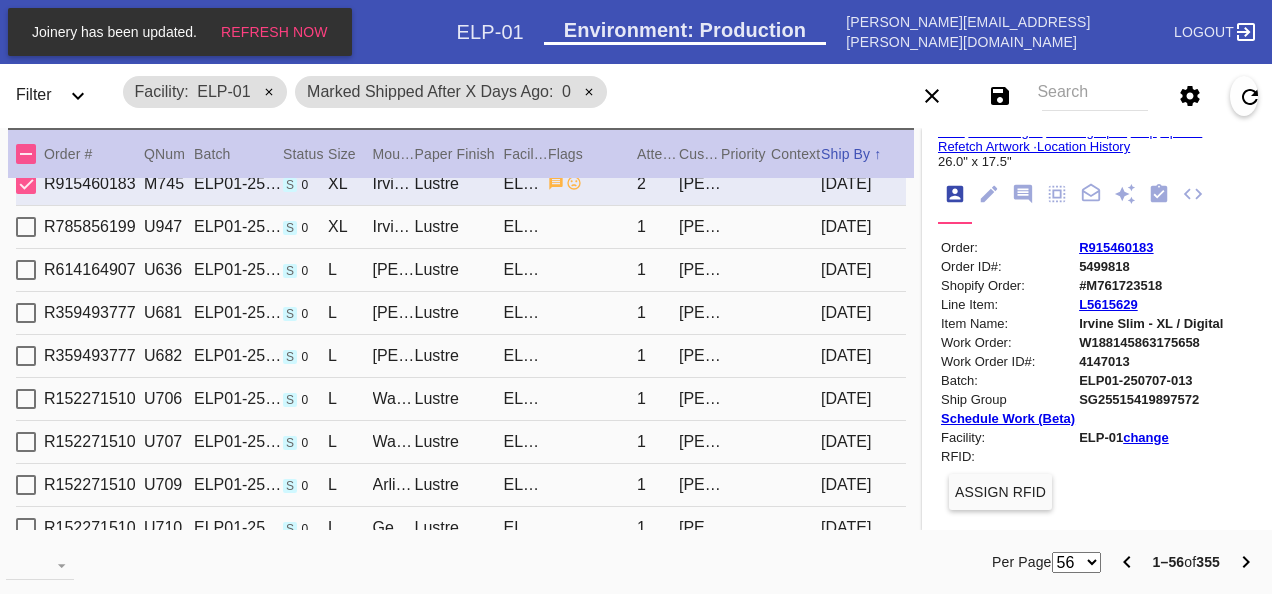 click on "R915460183" at bounding box center [1116, 247] 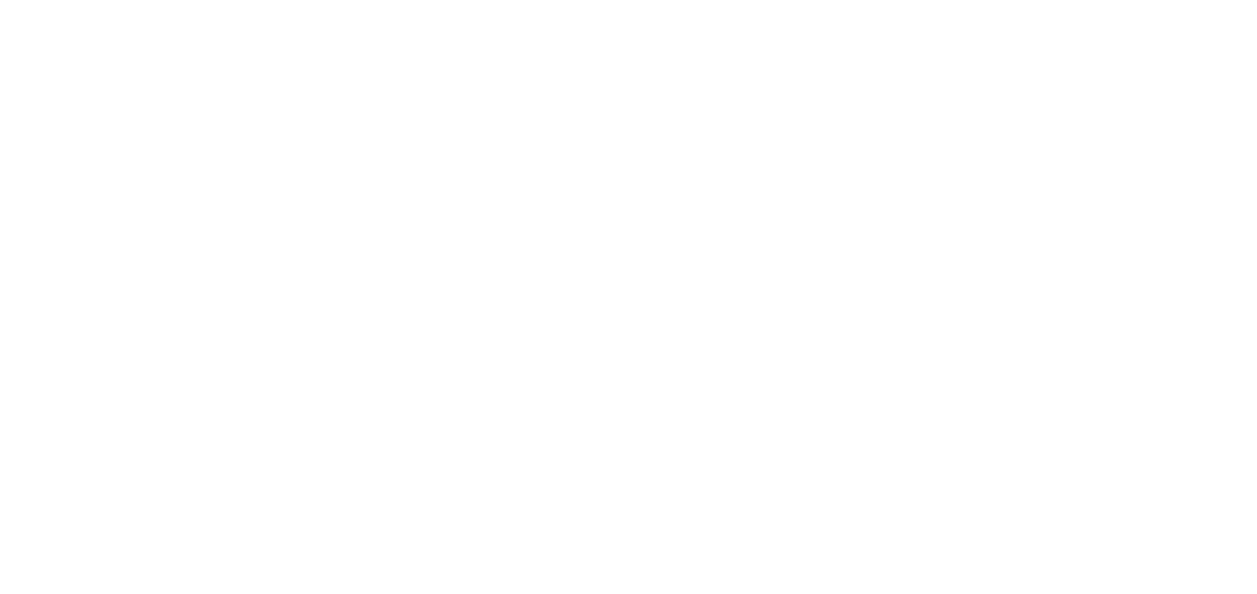 scroll, scrollTop: 0, scrollLeft: 0, axis: both 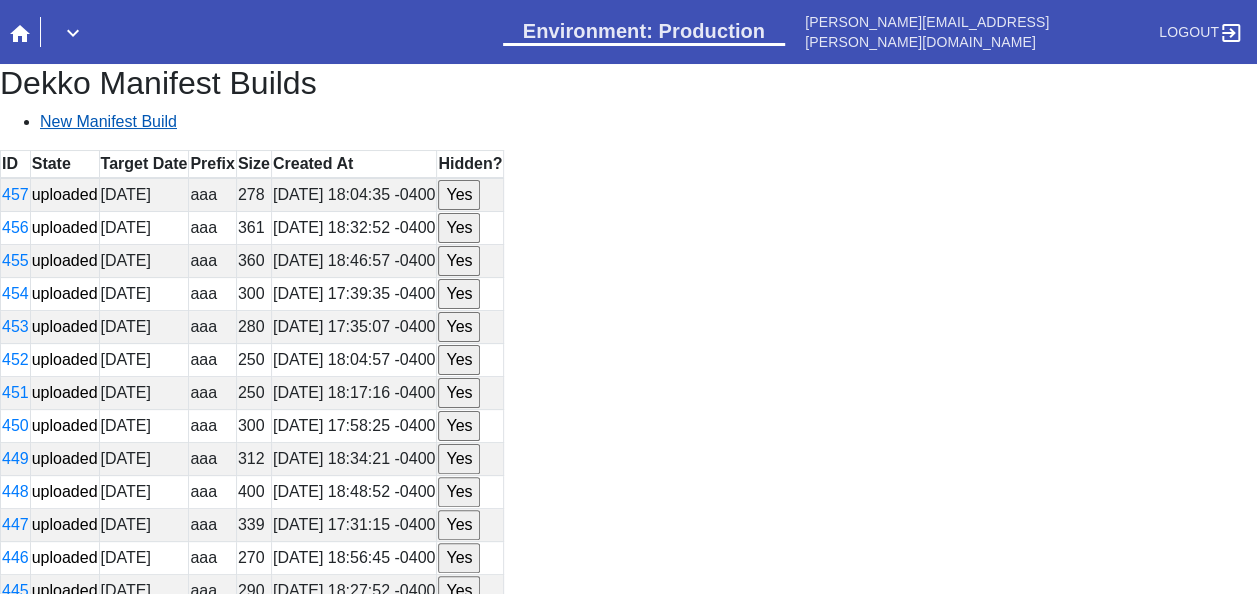 click on "New Manifest Build" at bounding box center [108, 121] 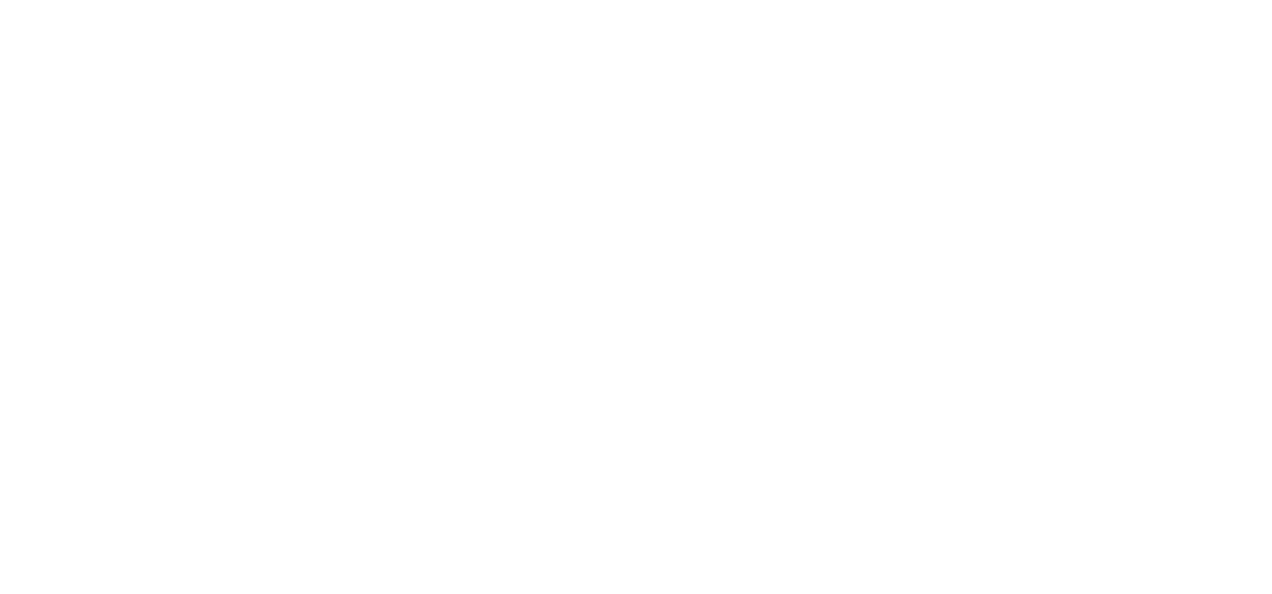 scroll, scrollTop: 0, scrollLeft: 0, axis: both 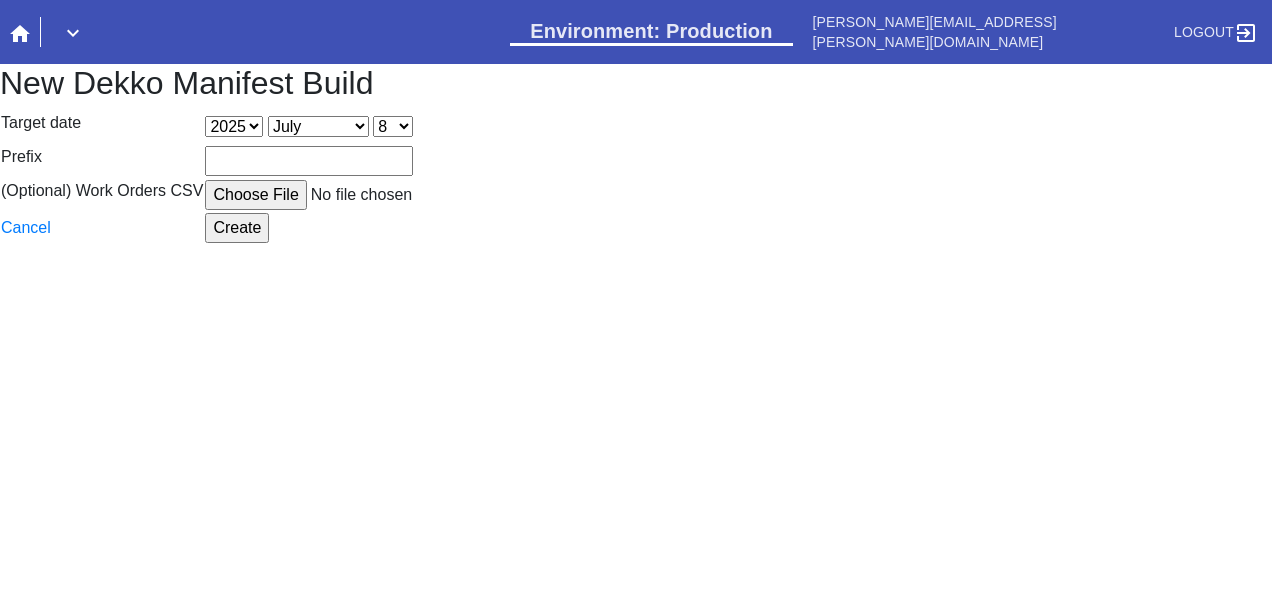 click on "Prefix" at bounding box center [309, 161] 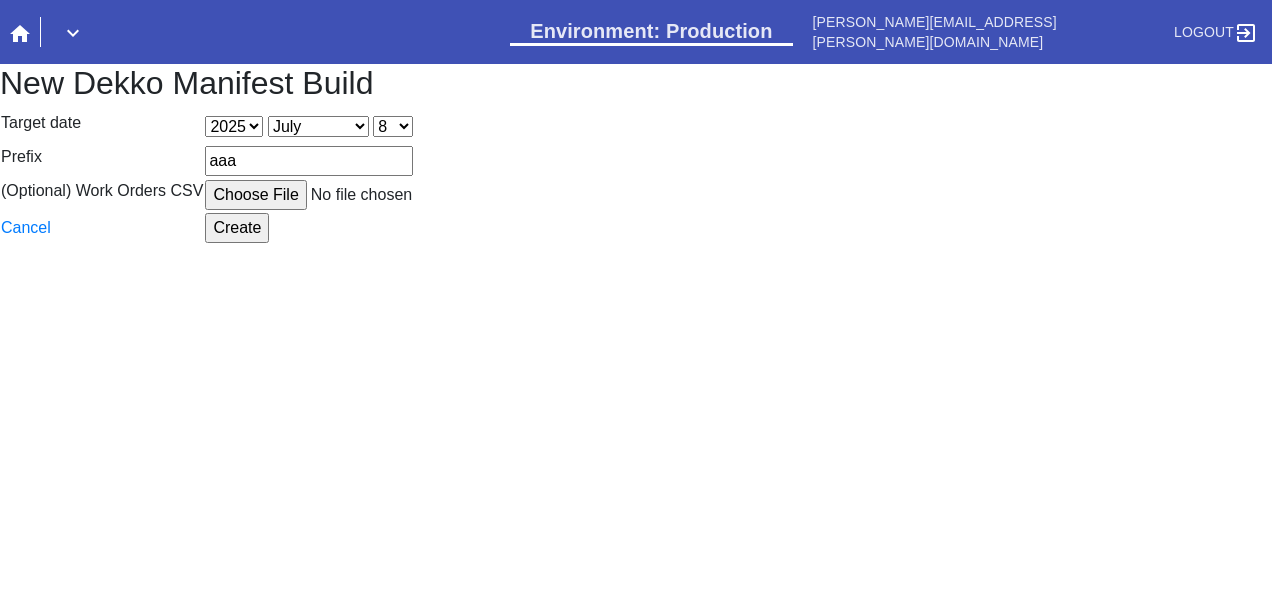 click on "(Optional) Work Orders CSV" at bounding box center (356, 195) 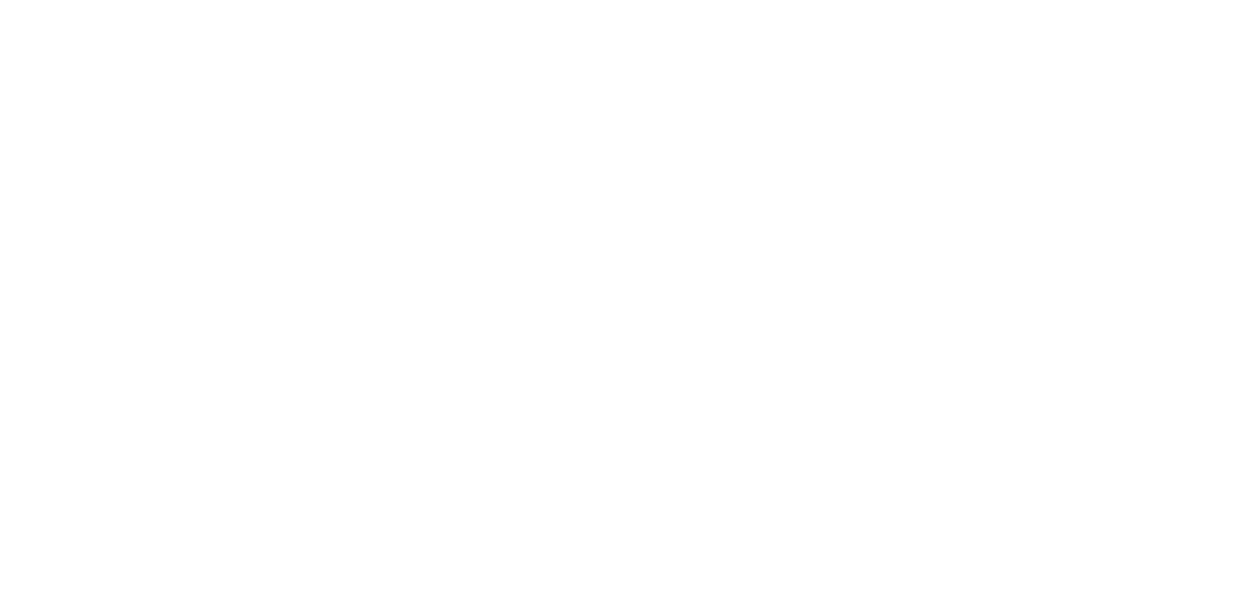 scroll, scrollTop: 0, scrollLeft: 0, axis: both 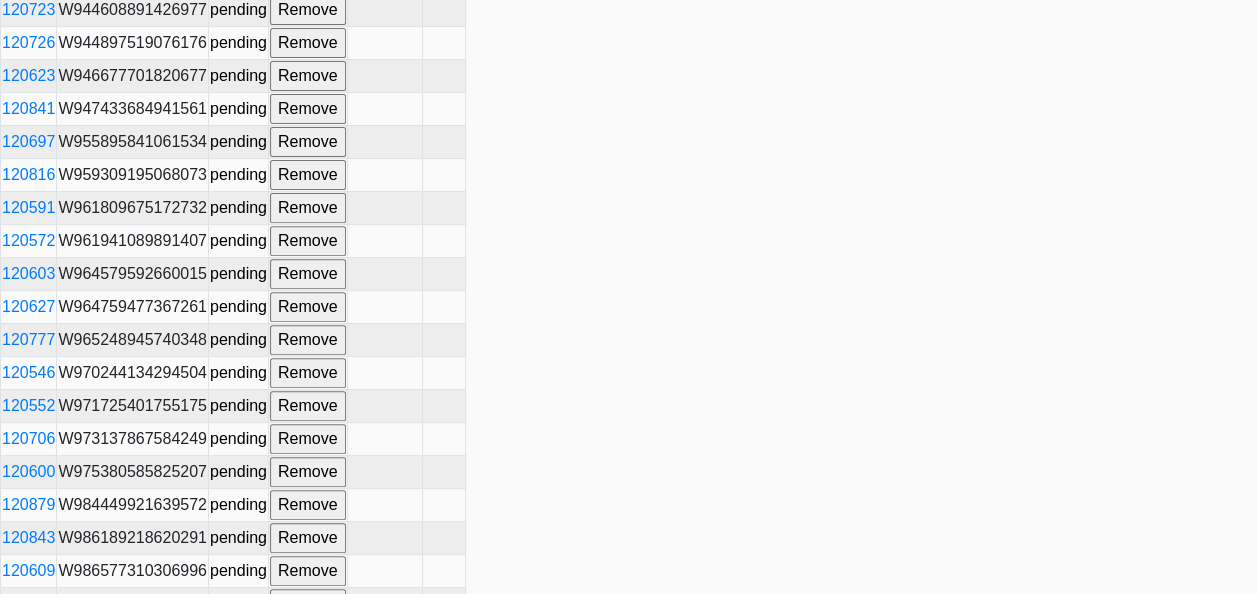 click on "Build" at bounding box center [26, 702] 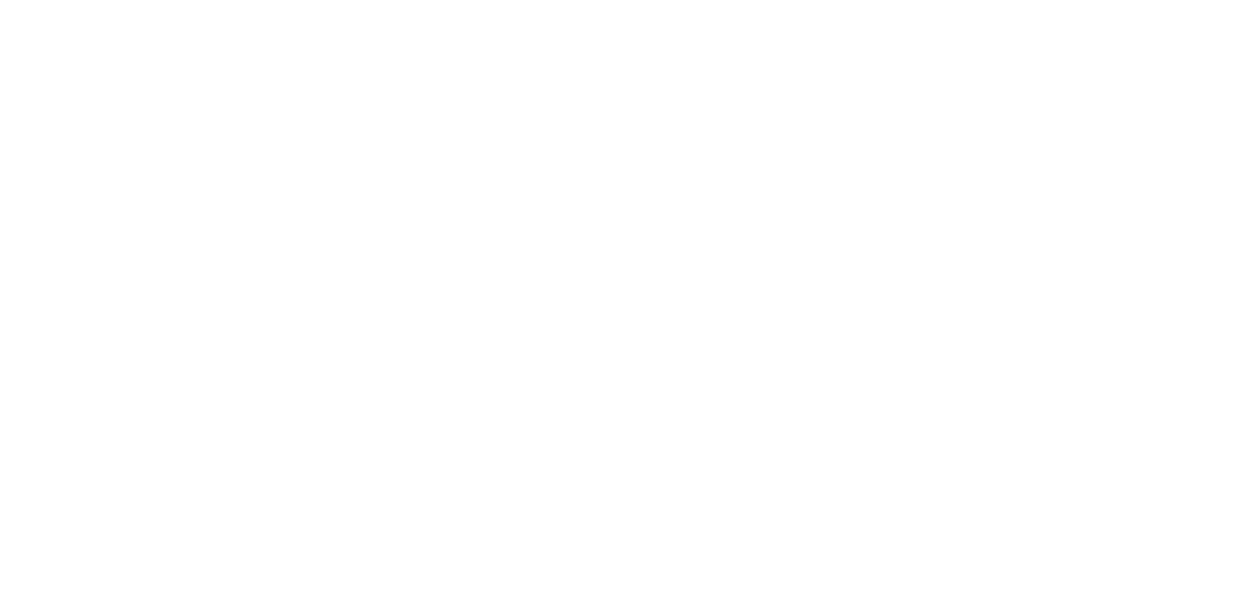 scroll, scrollTop: 0, scrollLeft: 0, axis: both 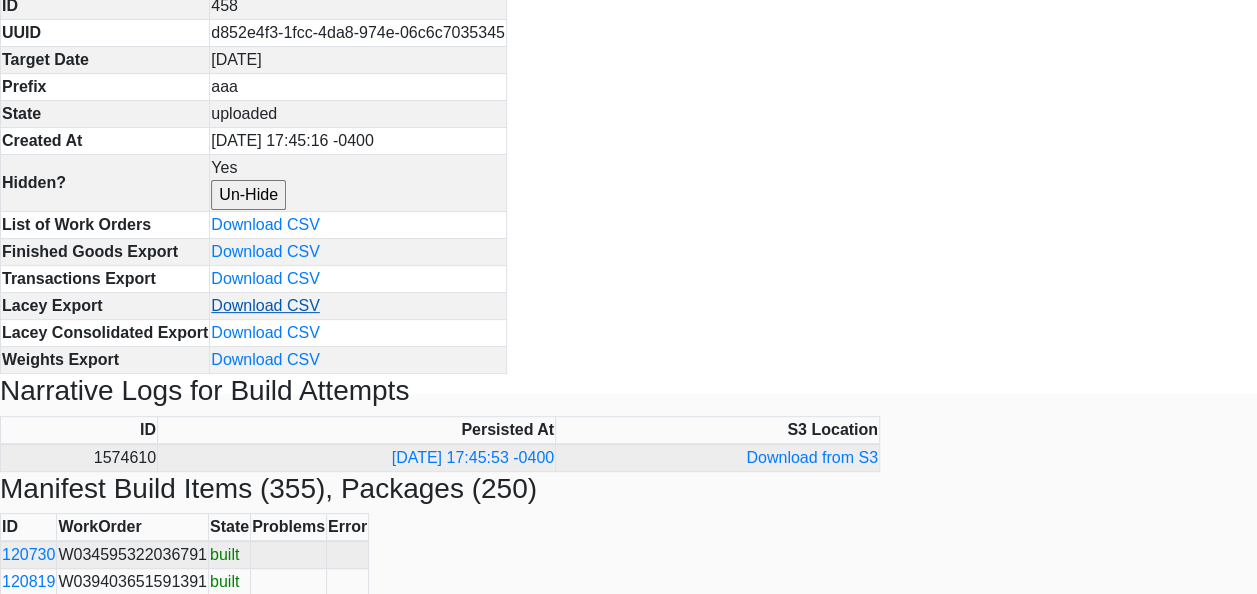 click on "Download CSV" at bounding box center [265, 305] 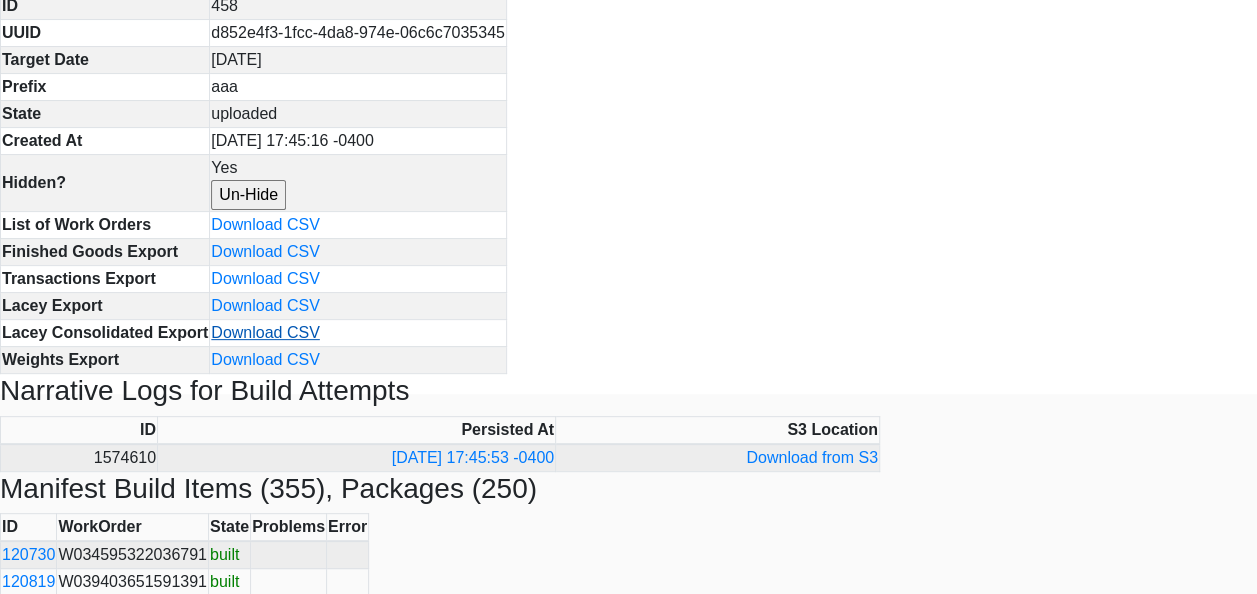 click on "Download CSV" at bounding box center [265, 332] 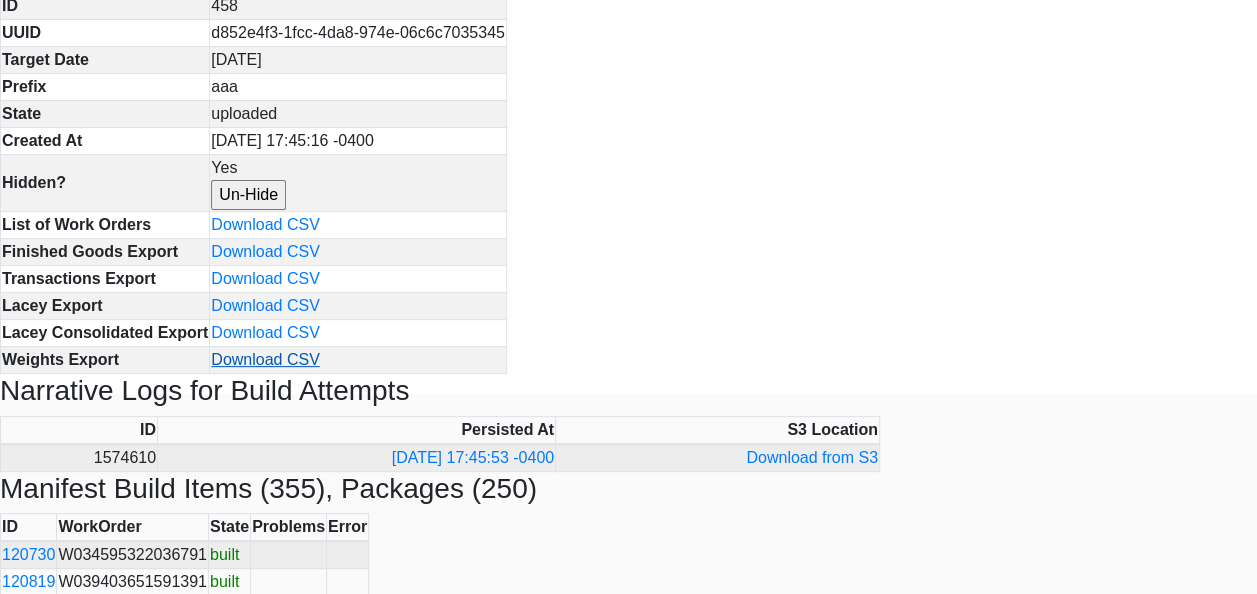 click on "Download CSV" at bounding box center (265, 359) 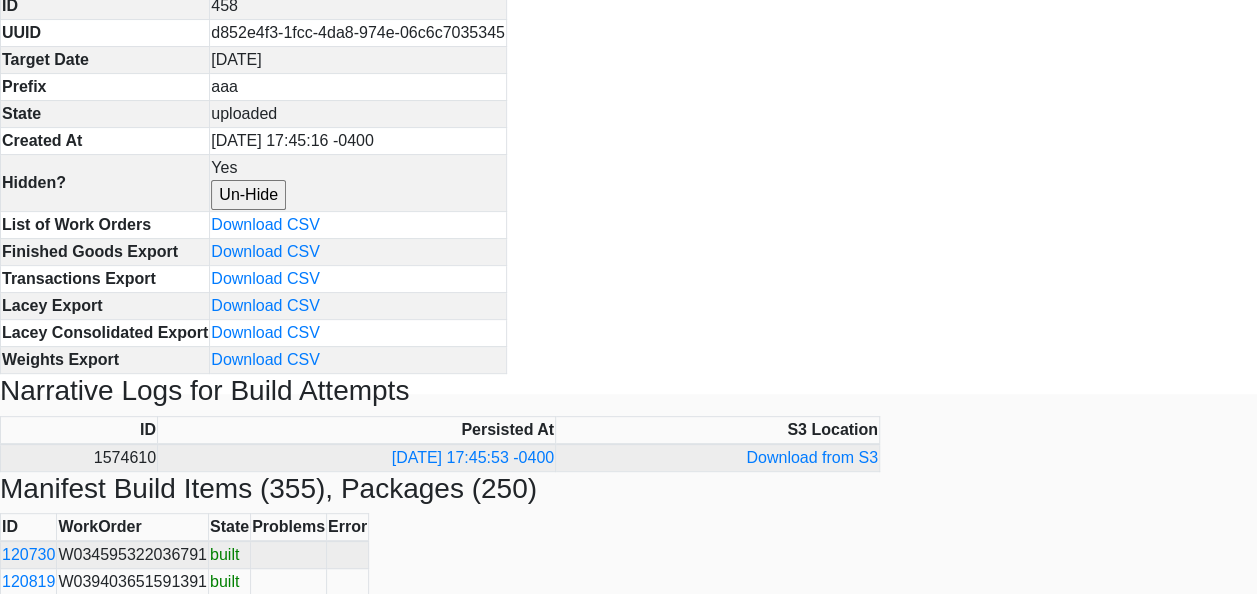 click on "Dekko Manifest Build for 2025-07-08 with prefix 'aaa' Back to list Manifest Build Details ID 458 UUID d852e4f3-1fcc-4da8-974e-06c6c7035345 Target Date 2025-07-08 Prefix aaa State uploaded Created At 2025-07-08 17:45:16 -0400 Hidden? Yes Un-Hide List of Work Orders Download CSV Finished Goods Export Download CSV Transactions Export Download CSV Lacey Export Download CSV Lacey Consolidated Export Download CSV Weights Export Download CSV Narrative Logs for Build Attempts ID Persisted At S3 Location 1574610 2025-07-08 17:45:53 -0400 Download from S3 Manifest Build Items (355), Packages (250) ID WorkOrder State Problems Error 120730 W034595322036791 built 120819 W039403651591391 built 120863 W057444117425713 built 120578 W100304364561625 built 120855 W100482782850265 built 120707 W101243577666389 built 120878 W103880990584420 built 120765 W106046397783934 built 120656 W109817370623362 built 120626 W111108390523267 built 120650 W111711379001577 built 120821 W115681916999483 built 120762 W117979575581807 built built" at bounding box center [628, 4995] 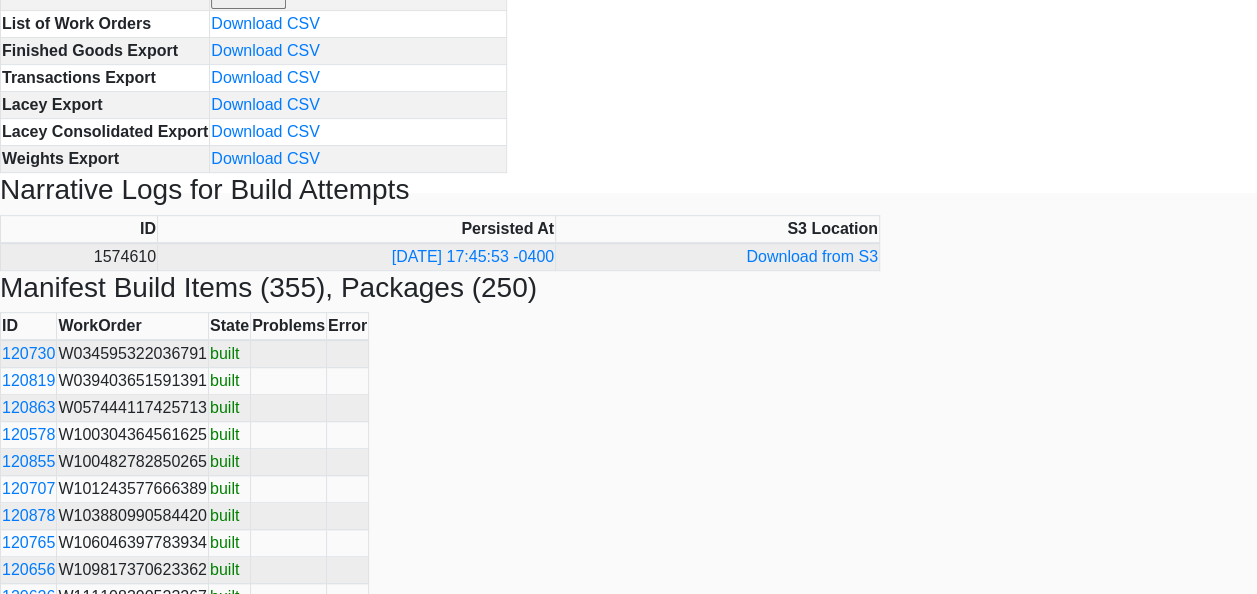 scroll, scrollTop: 0, scrollLeft: 0, axis: both 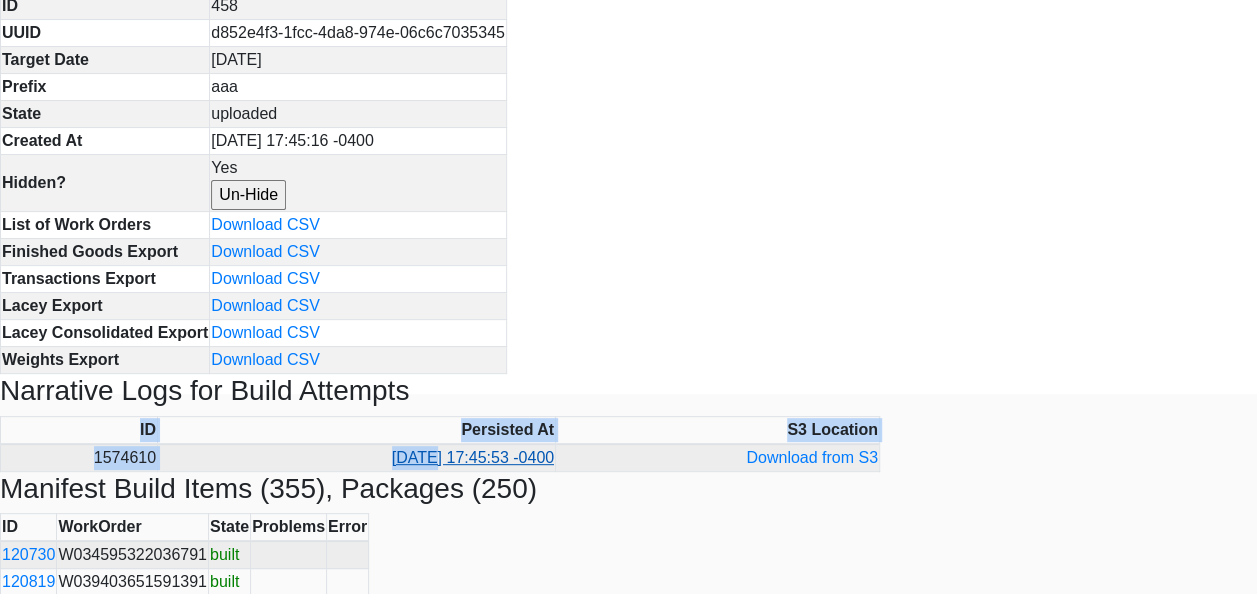 drag, startPoint x: 862, startPoint y: 482, endPoint x: 430, endPoint y: 450, distance: 433.18356 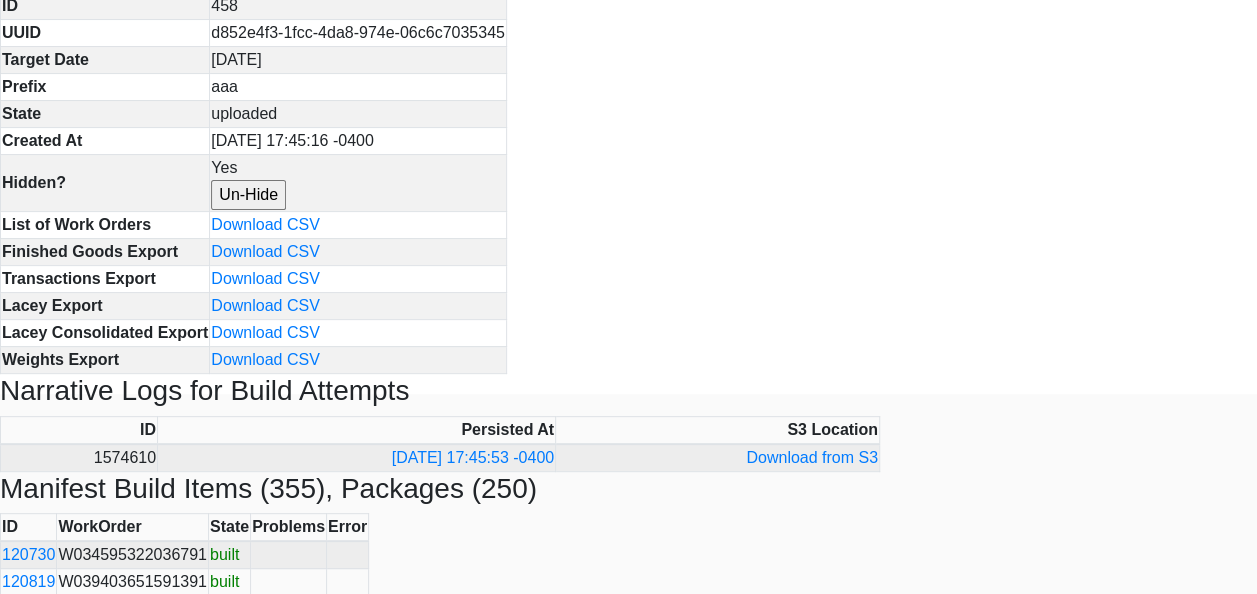 click on "Dekko Manifest Build for 2025-07-08 with prefix 'aaa' Back to list Manifest Build Details ID 458 UUID d852e4f3-1fcc-4da8-974e-06c6c7035345 Target Date 2025-07-08 Prefix aaa State uploaded Created At 2025-07-08 17:45:16 -0400 Hidden? Yes Un-Hide List of Work Orders Download CSV Finished Goods Export Download CSV Transactions Export Download CSV Lacey Export Download CSV Lacey Consolidated Export Download CSV Weights Export Download CSV Narrative Logs for Build Attempts ID Persisted At S3 Location 1574610 2025-07-08 17:45:53 -0400 Download from S3 Manifest Build Items (355), Packages (250) ID WorkOrder State Problems Error 120730 W034595322036791 built 120819 W039403651591391 built 120863 W057444117425713 built 120578 W100304364561625 built 120855 W100482782850265 built 120707 W101243577666389 built 120878 W103880990584420 built 120765 W106046397783934 built 120656 W109817370623362 built 120626 W111108390523267 built 120650 W111711379001577 built 120821 W115681916999483 built 120762 W117979575581807 built built" at bounding box center [628, 4995] 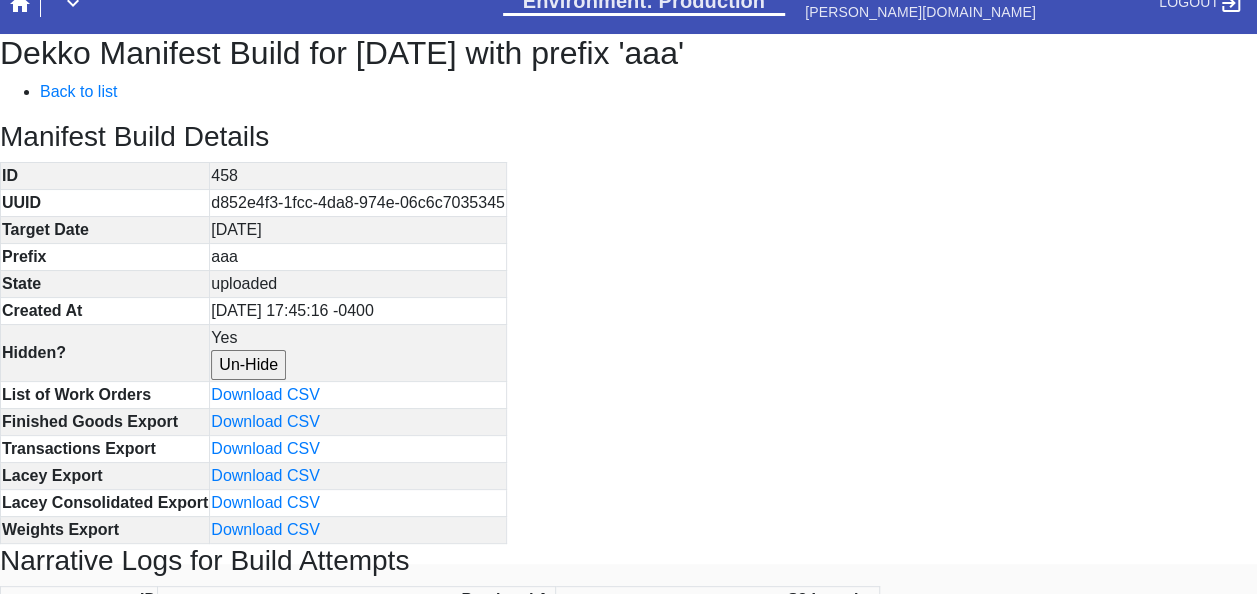 scroll, scrollTop: 0, scrollLeft: 0, axis: both 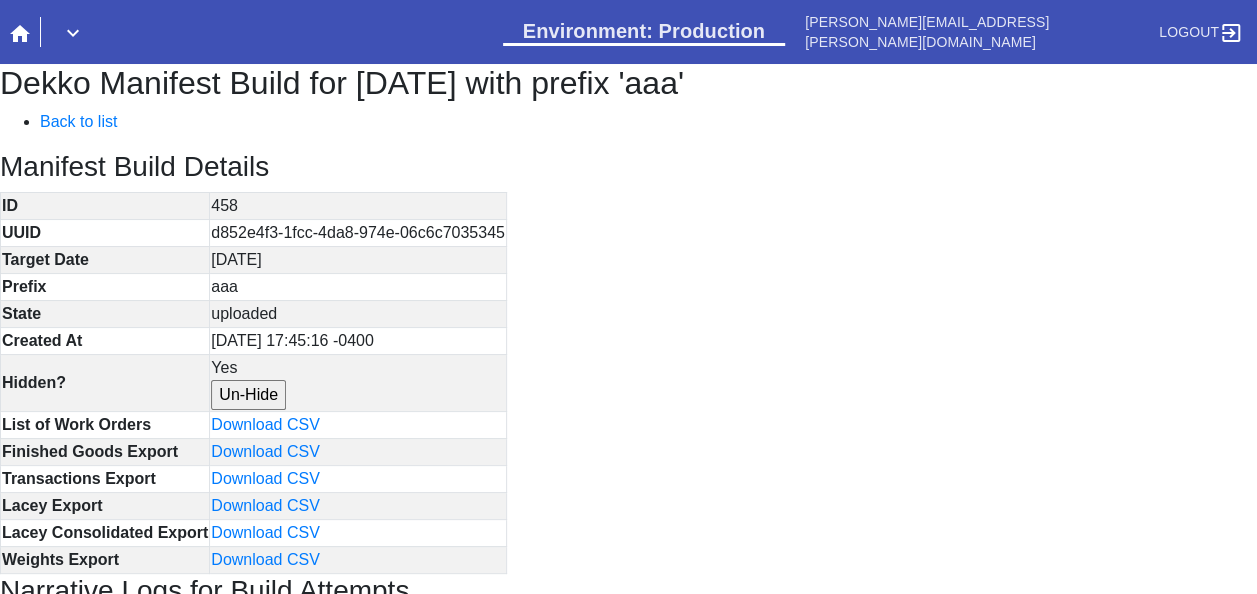 click on "Dekko Manifest Build for 2025-07-08 with prefix 'aaa' Back to list Manifest Build Details ID 458 UUID d852e4f3-1fcc-4da8-974e-06c6c7035345 Target Date 2025-07-08 Prefix aaa State uploaded Created At 2025-07-08 17:45:16 -0400 Hidden? Yes Un-Hide List of Work Orders Download CSV Finished Goods Export Download CSV Transactions Export Download CSV Lacey Export Download CSV Lacey Consolidated Export Download CSV Weights Export Download CSV Narrative Logs for Build Attempts ID Persisted At S3 Location 1574610 2025-07-08 17:45:53 -0400 Download from S3 Manifest Build Items (355), Packages (250) ID WorkOrder State Problems Error 120730 W034595322036791 built 120819 W039403651591391 built 120863 W057444117425713 built 120578 W100304364561625 built 120855 W100482782850265 built 120707 W101243577666389 built 120878 W103880990584420 built 120765 W106046397783934 built 120656 W109817370623362 built 120626 W111108390523267 built 120650 W111711379001577 built 120821 W115681916999483 built 120762 W117979575581807 built built" at bounding box center (628, 5195) 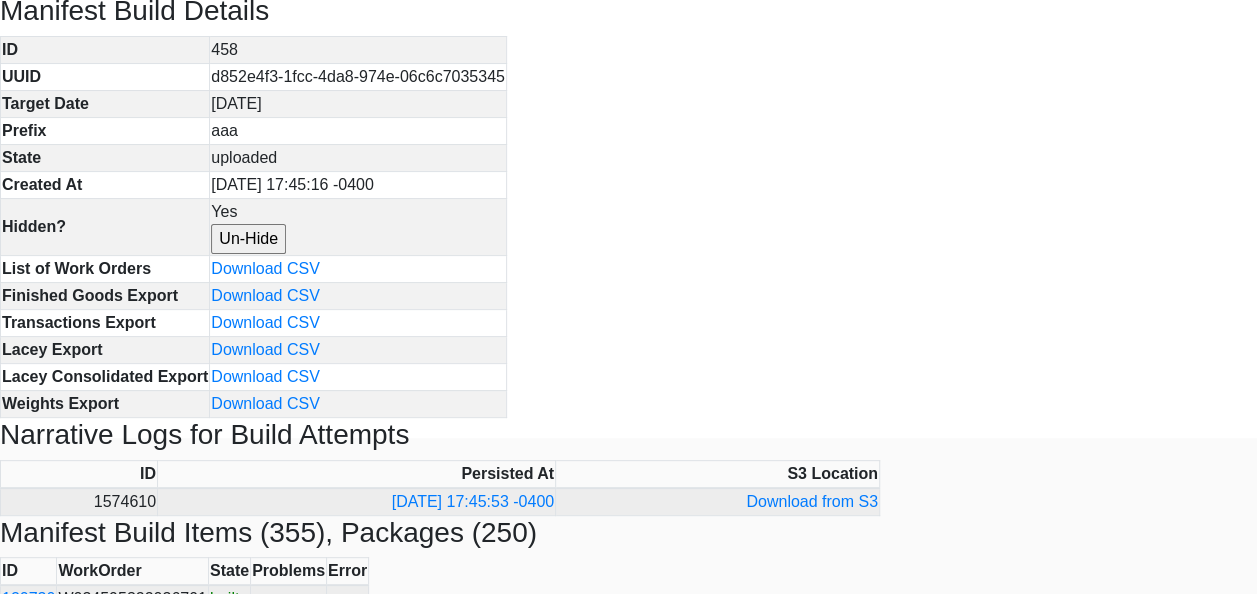 scroll, scrollTop: 300, scrollLeft: 0, axis: vertical 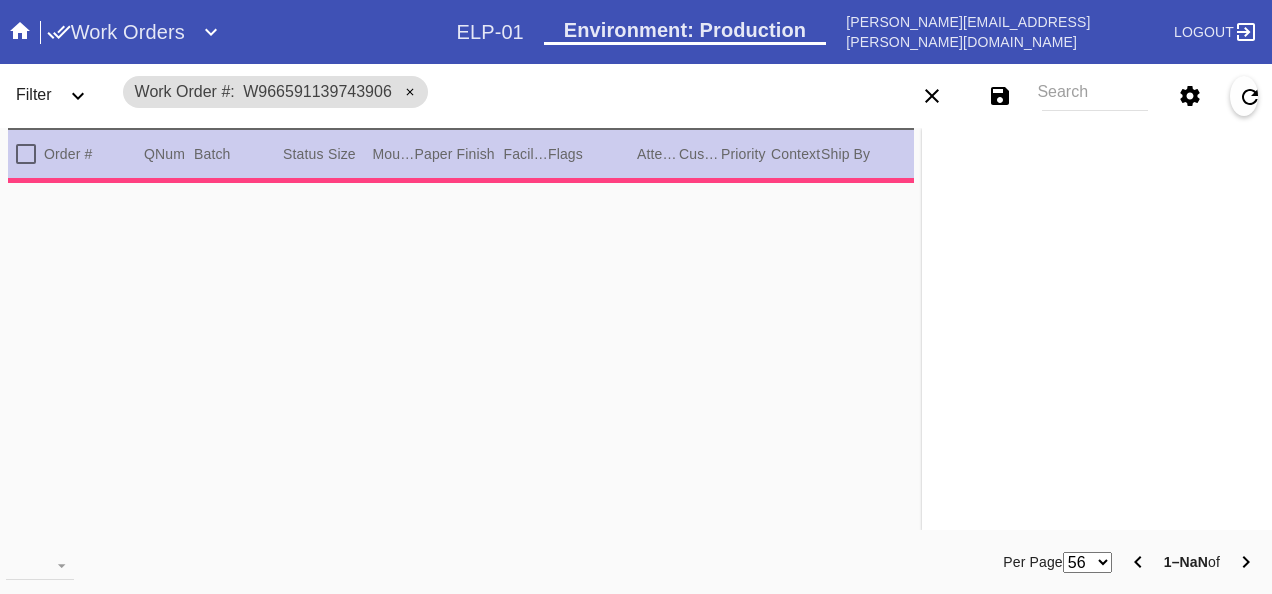 type on "3.0" 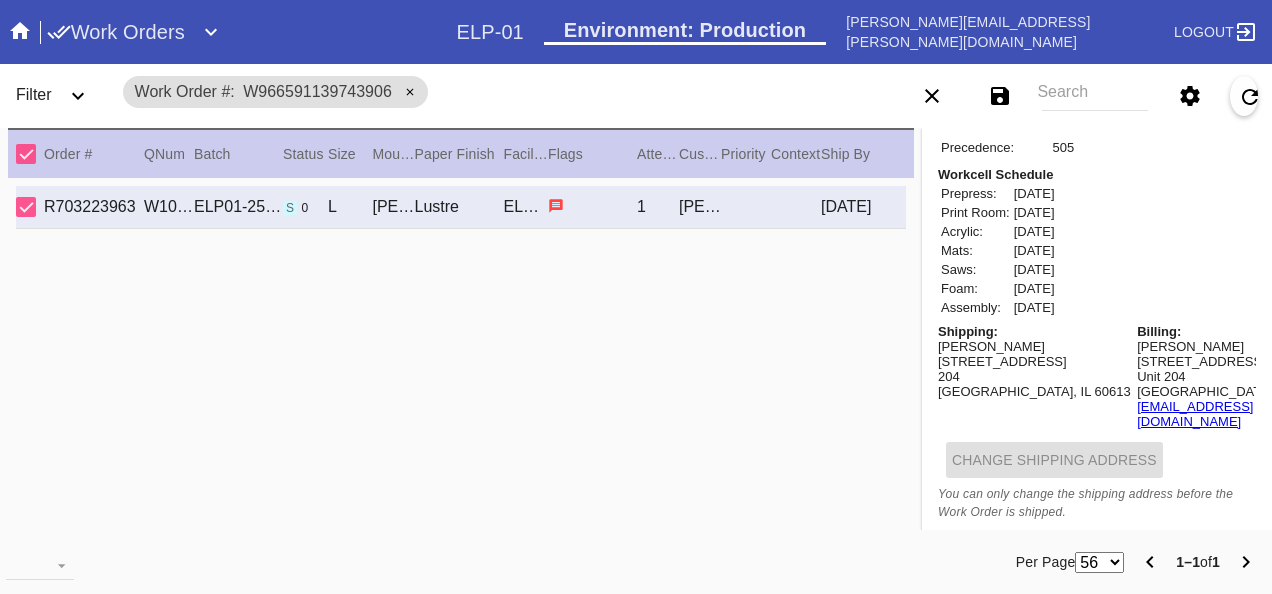 scroll, scrollTop: 1020, scrollLeft: 0, axis: vertical 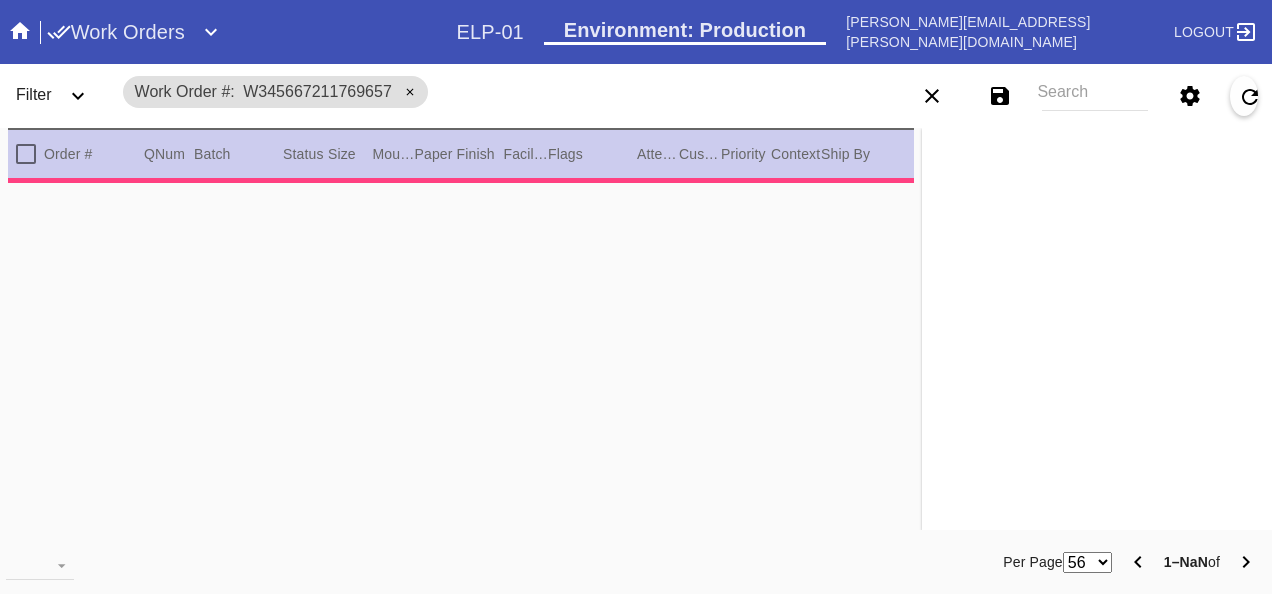 type on "2.0" 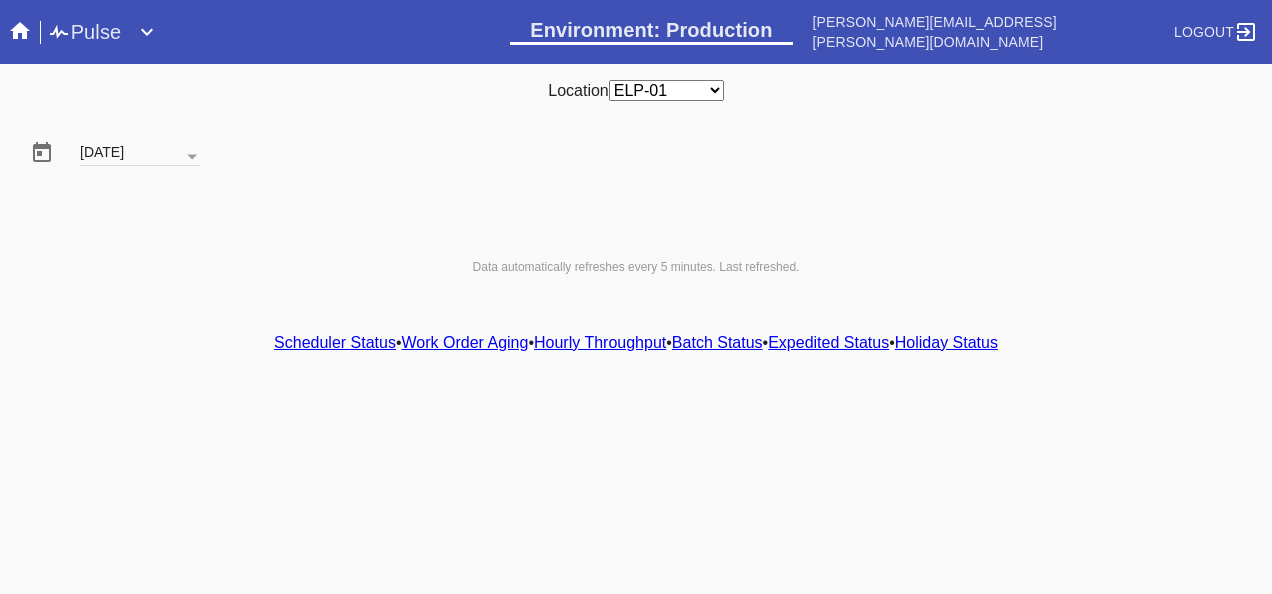 scroll, scrollTop: 0, scrollLeft: 0, axis: both 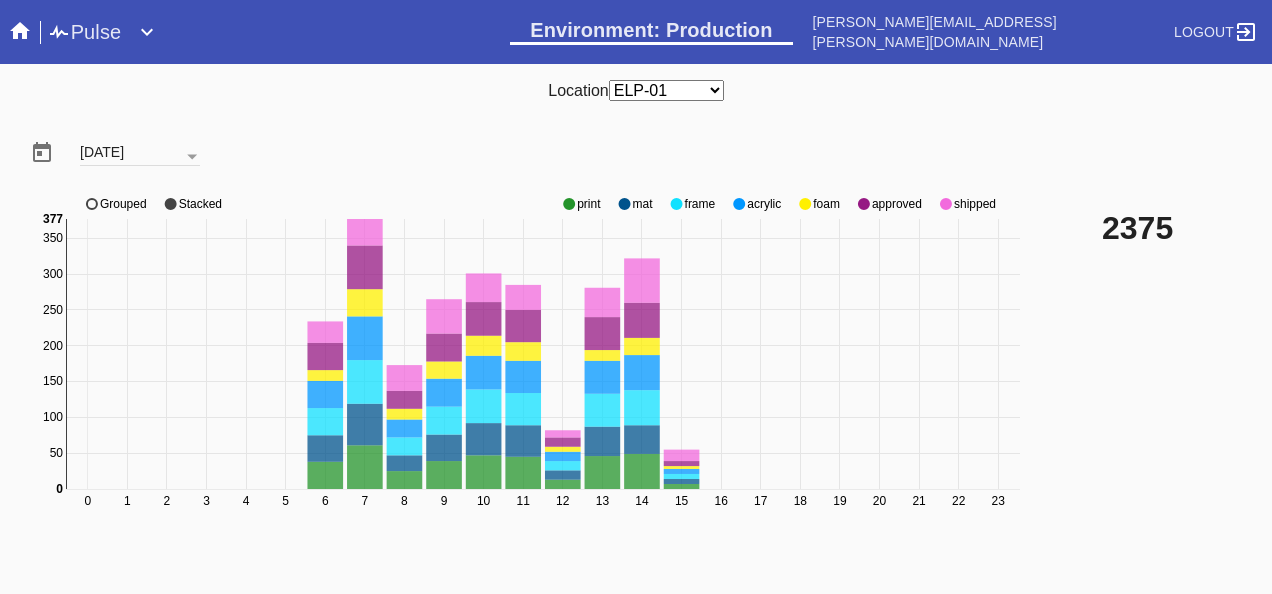 click on "0 1 2 3 4 5 6 7 8 9 10 11 12 13 14 15 16 17 18 19 20 21 22 23 0 50 100 150 200 250 300 350 0 377 print mat frame acrylic foam approved shipped Grouped Stacked" 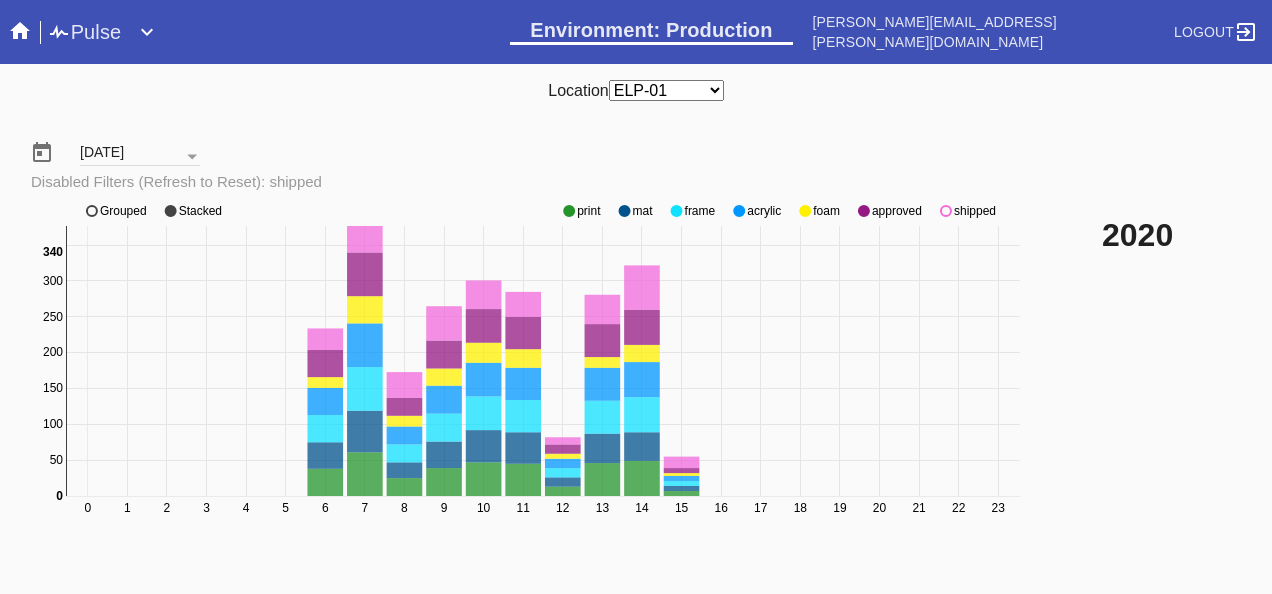 click on "0 1 2 3 4 5 6 7 8 9 10 11 12 13 14 15 16 17 18 19 20 21 22 23 0 50 100 150 200 250 300 350 0 340 print mat frame acrylic foam approved shipped Grouped Stacked" 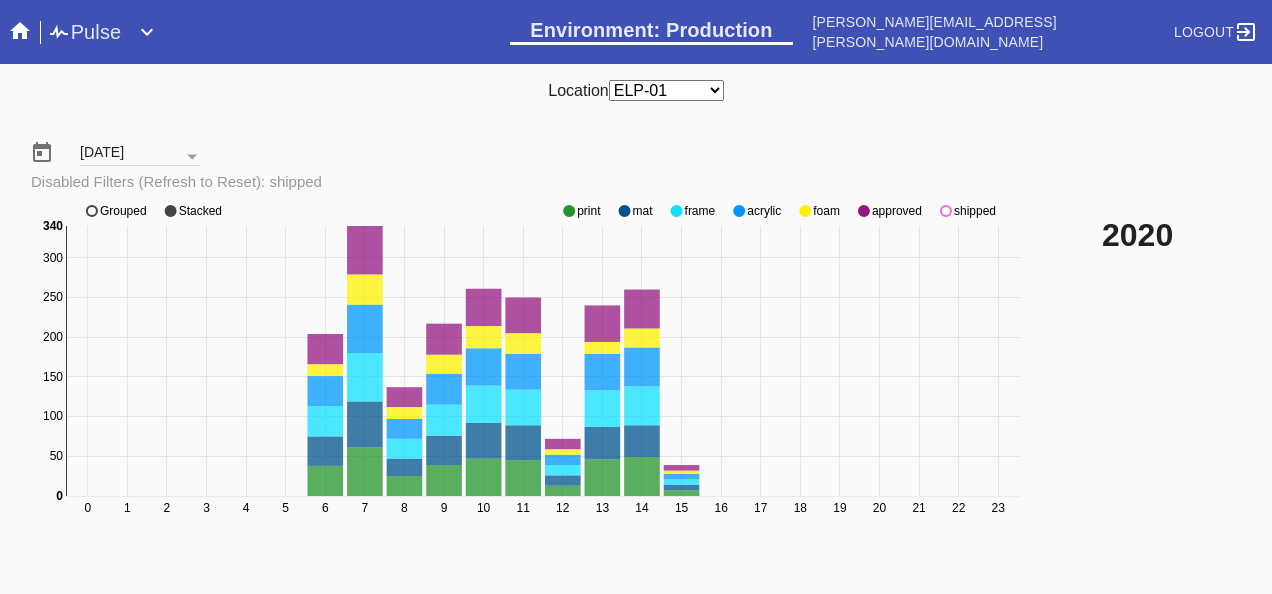 click 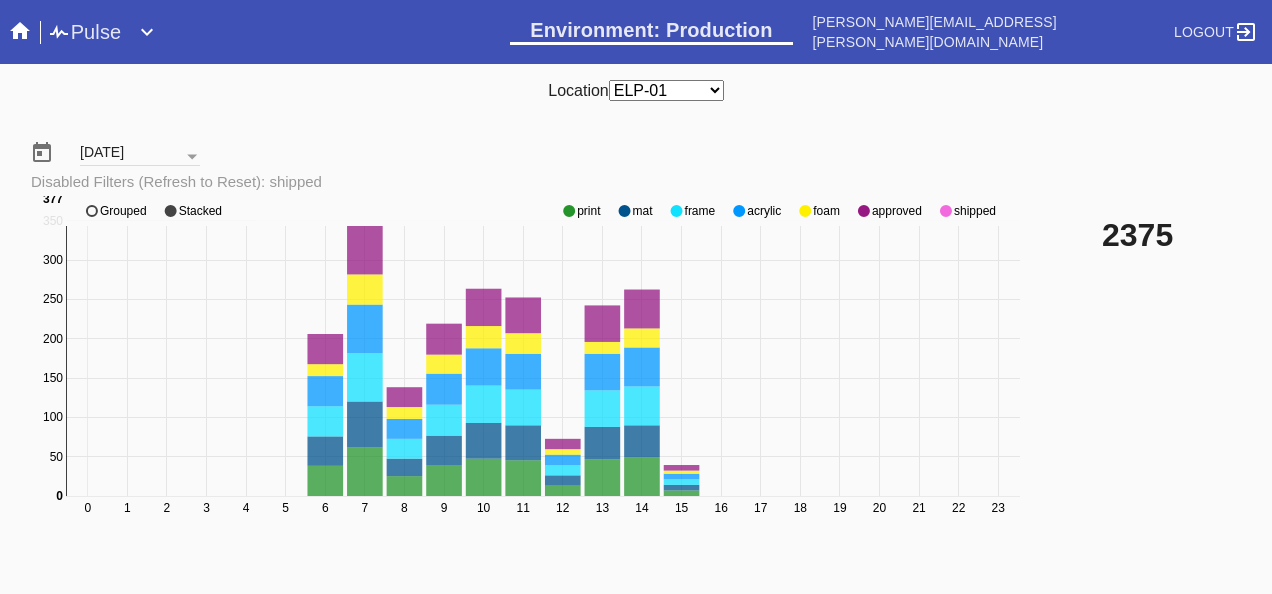 click 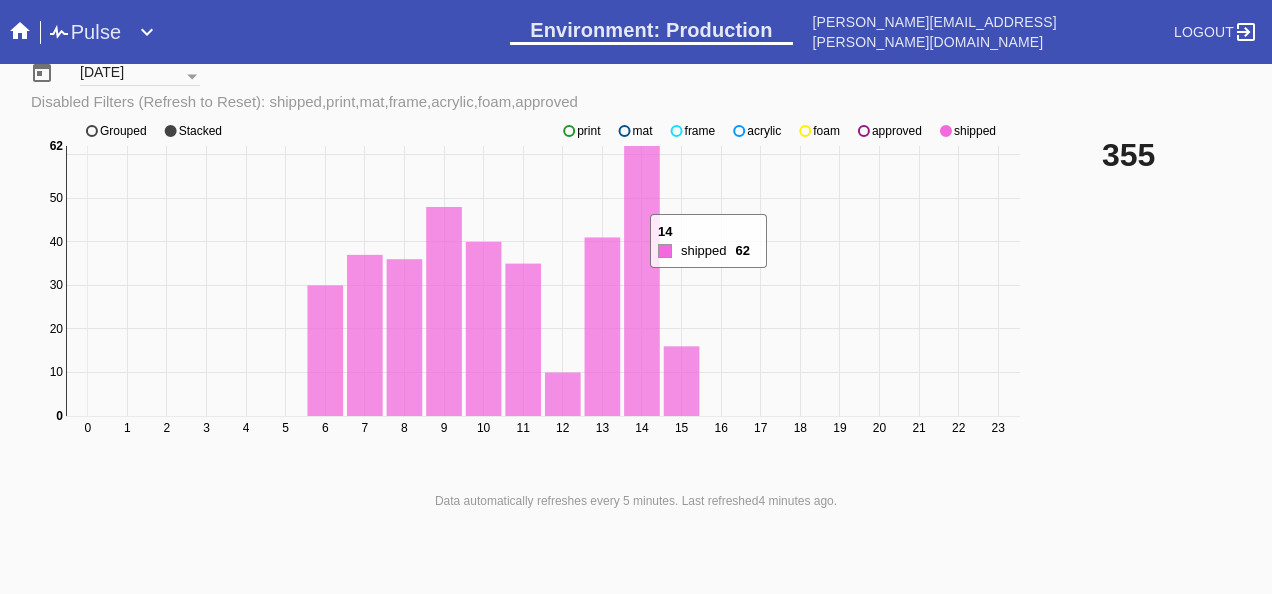 scroll, scrollTop: 140, scrollLeft: 0, axis: vertical 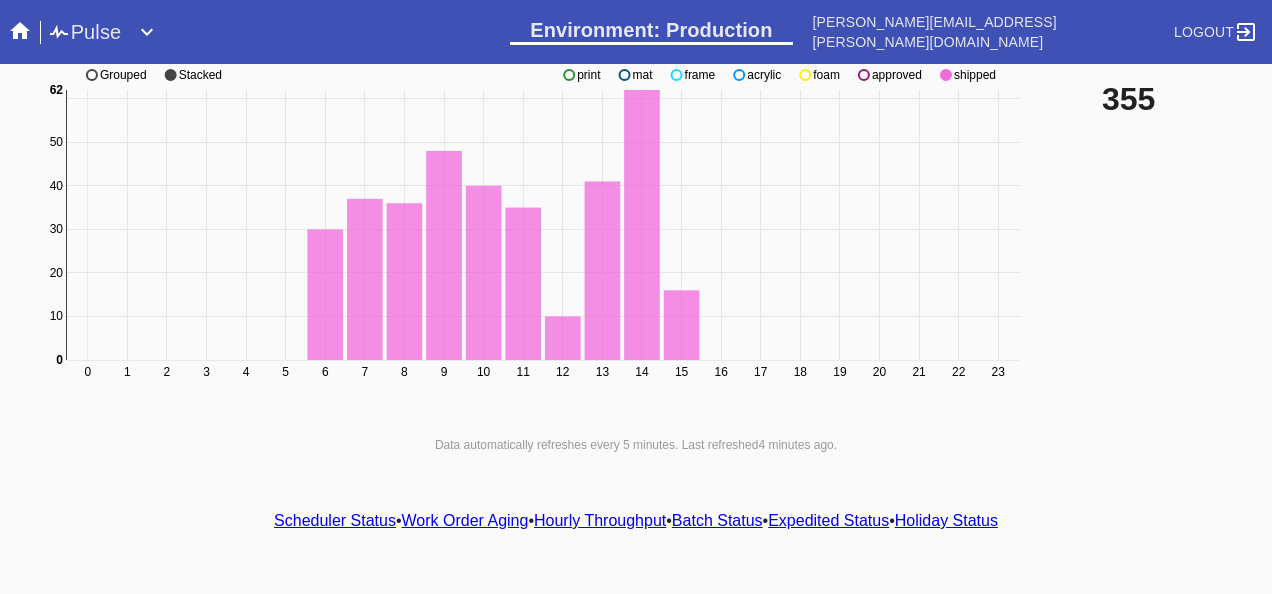 click on "Scheduler Status" at bounding box center [335, 520] 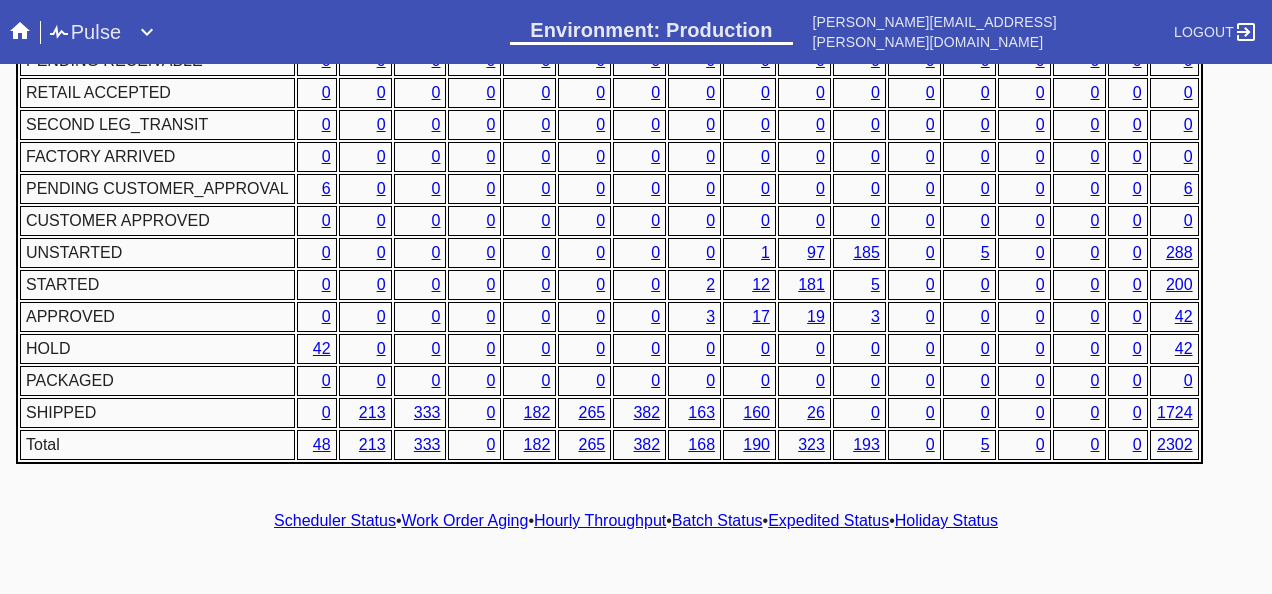 scroll, scrollTop: 1076, scrollLeft: 0, axis: vertical 